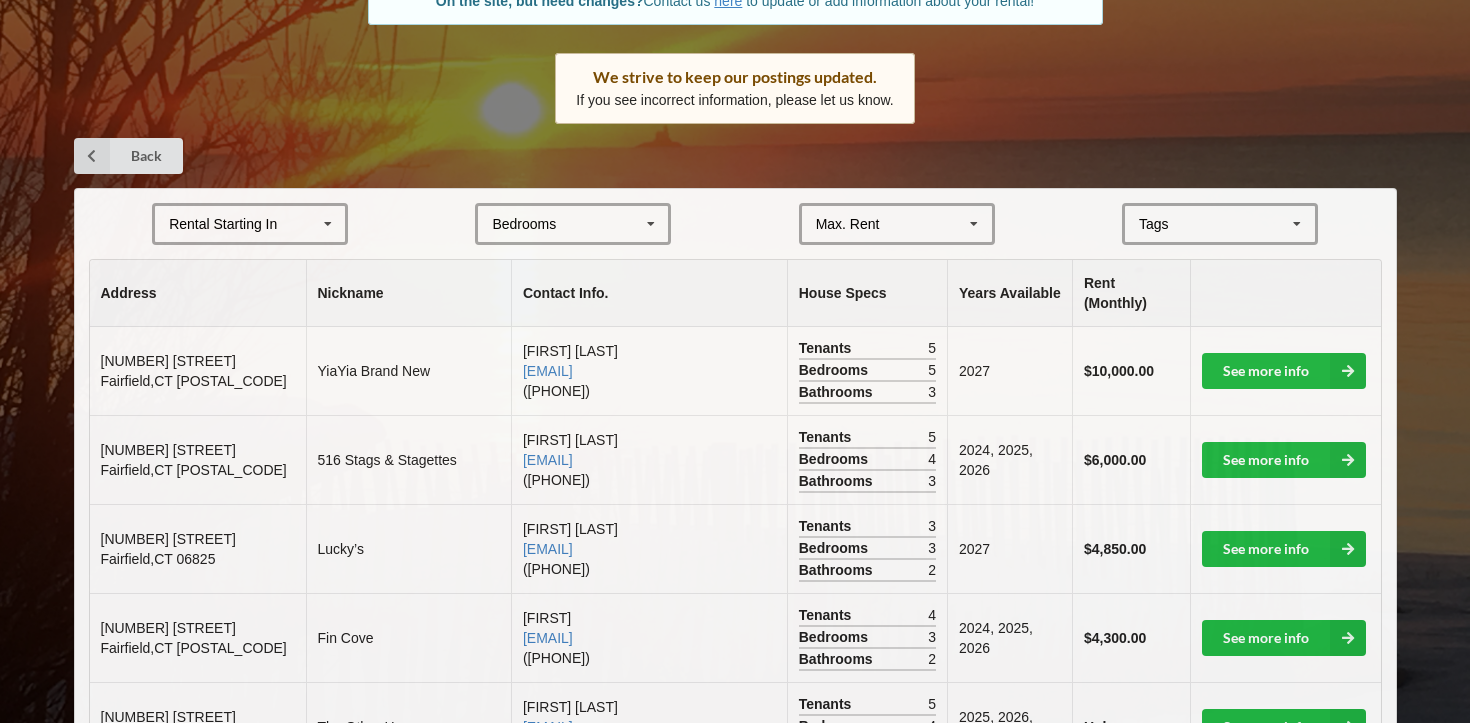 scroll, scrollTop: 271, scrollLeft: 0, axis: vertical 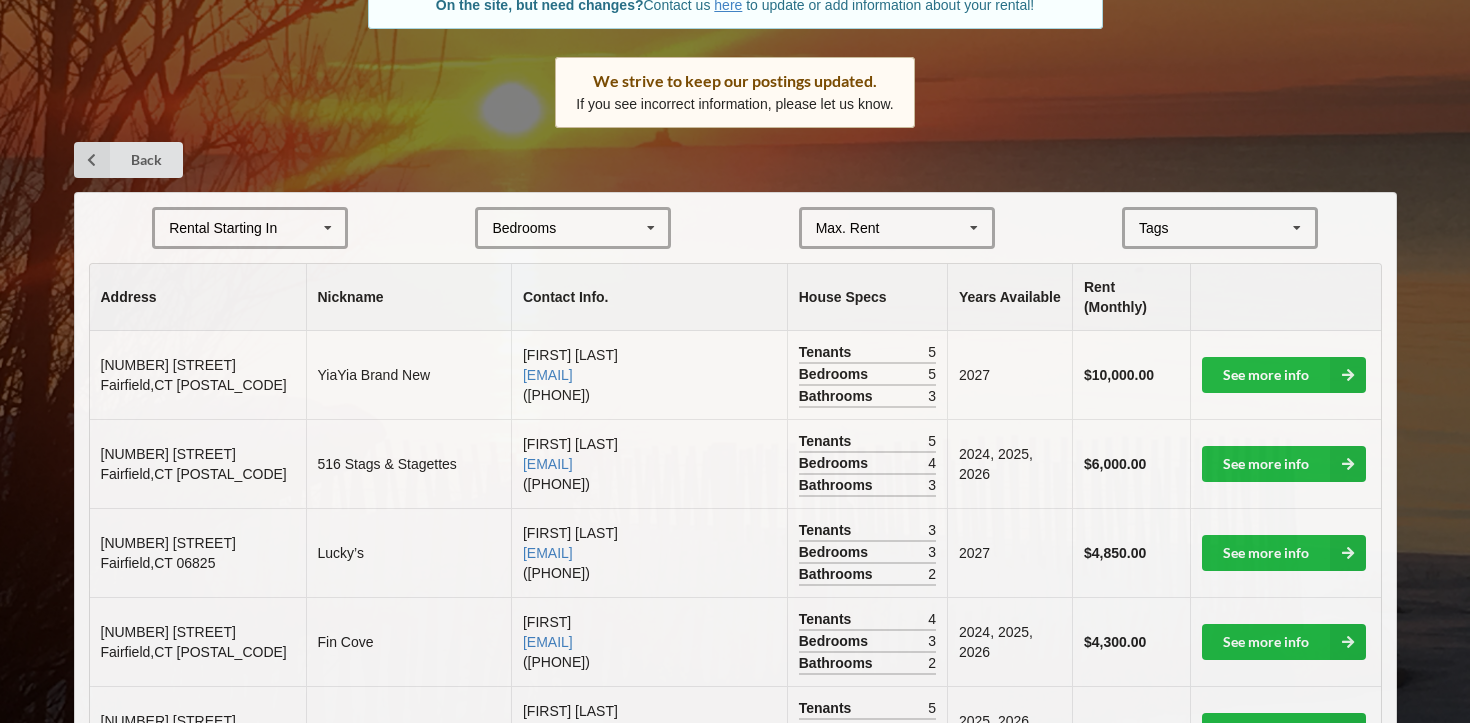 click at bounding box center [328, 228] 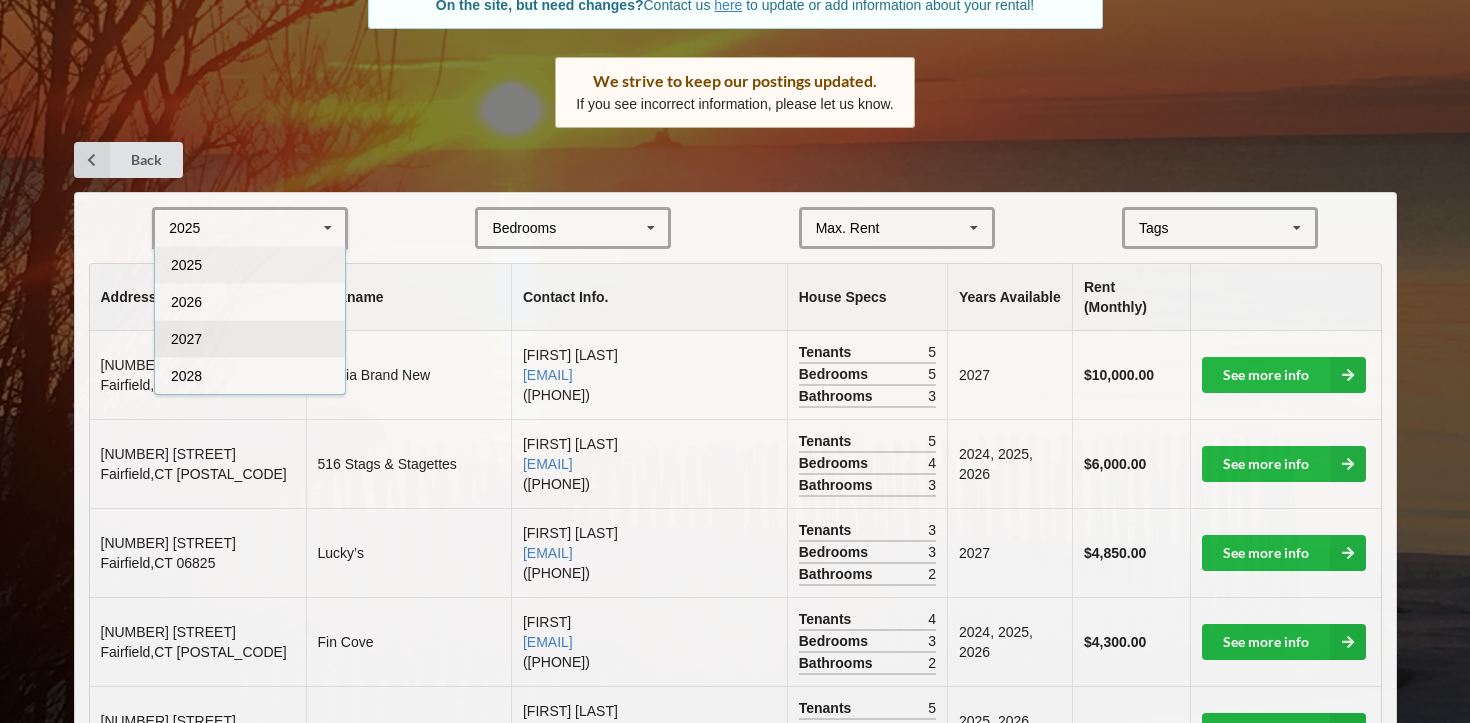 click on "2027" at bounding box center [250, 338] 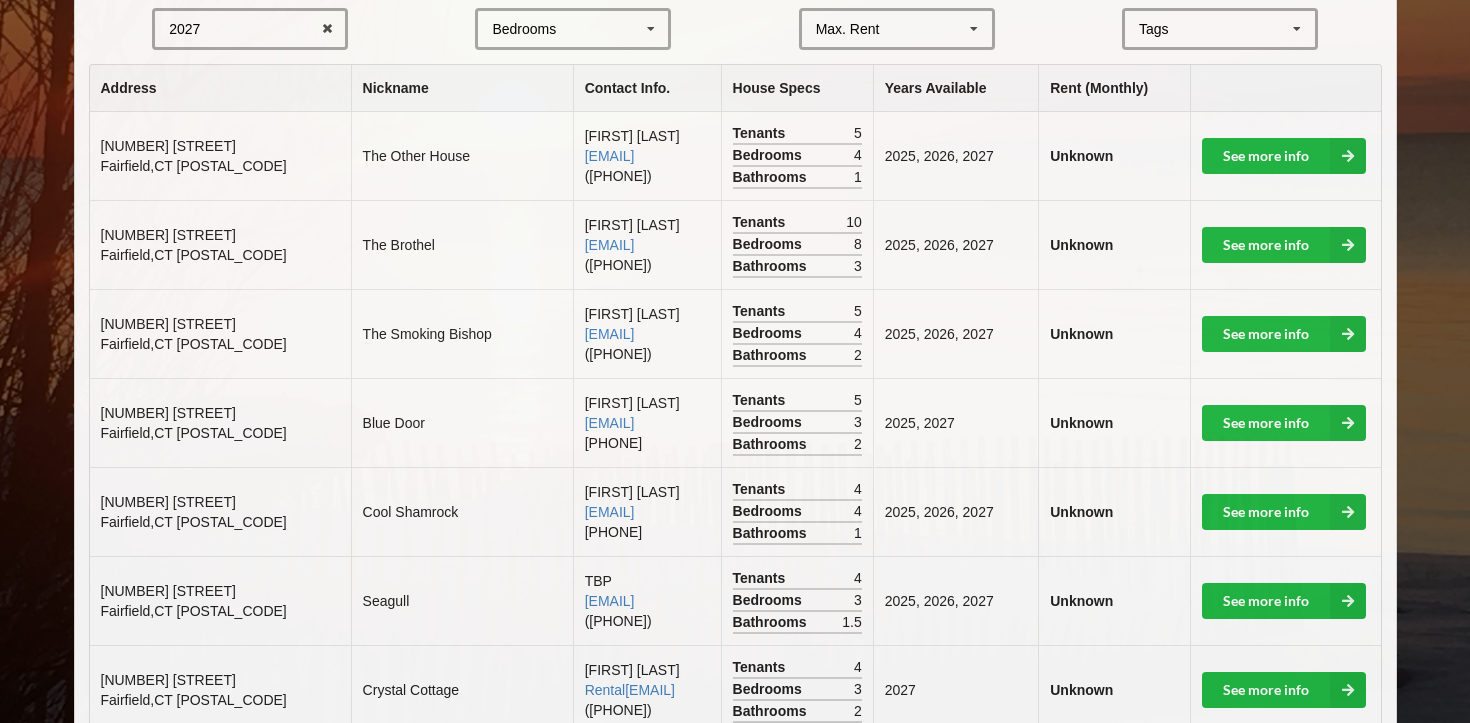 scroll, scrollTop: 491, scrollLeft: 0, axis: vertical 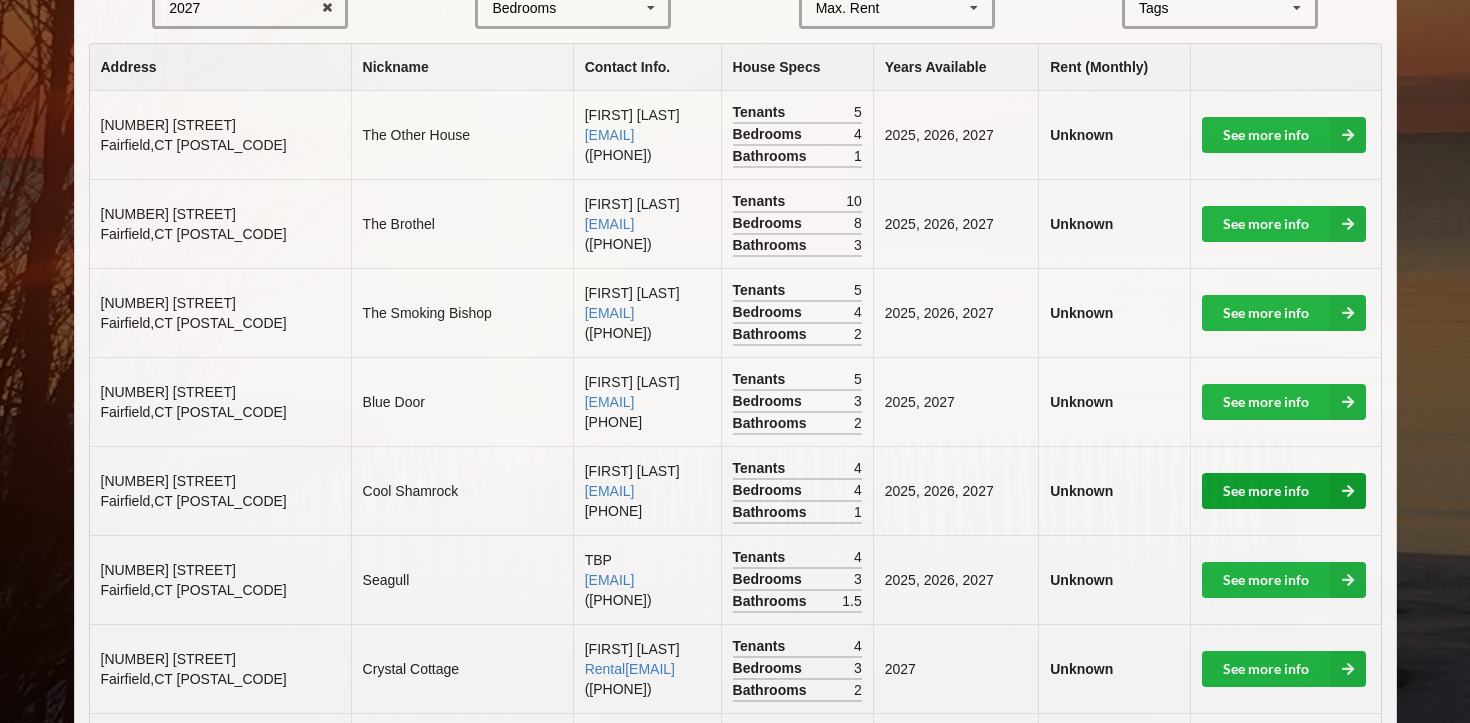 click on "See more info" at bounding box center (1284, 491) 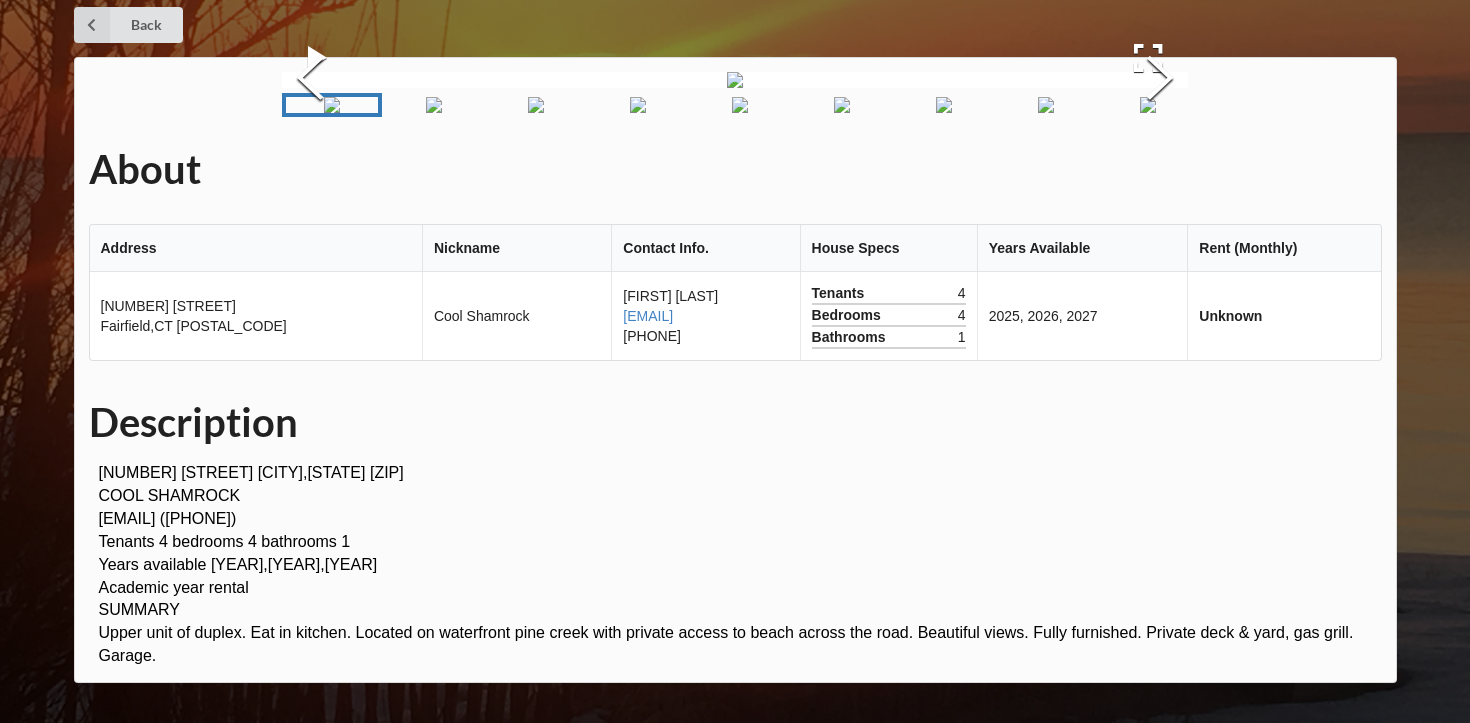 scroll, scrollTop: 91, scrollLeft: 0, axis: vertical 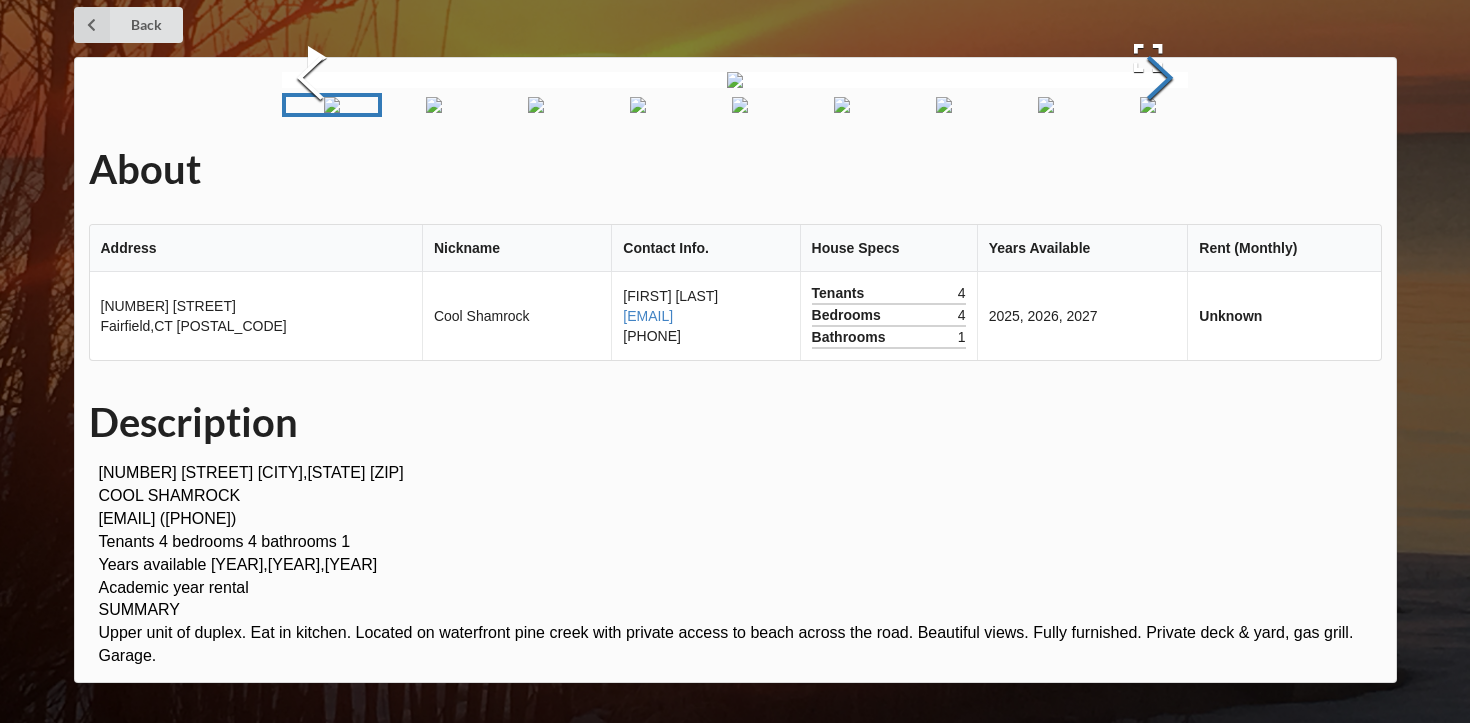 click at bounding box center [1160, 80] 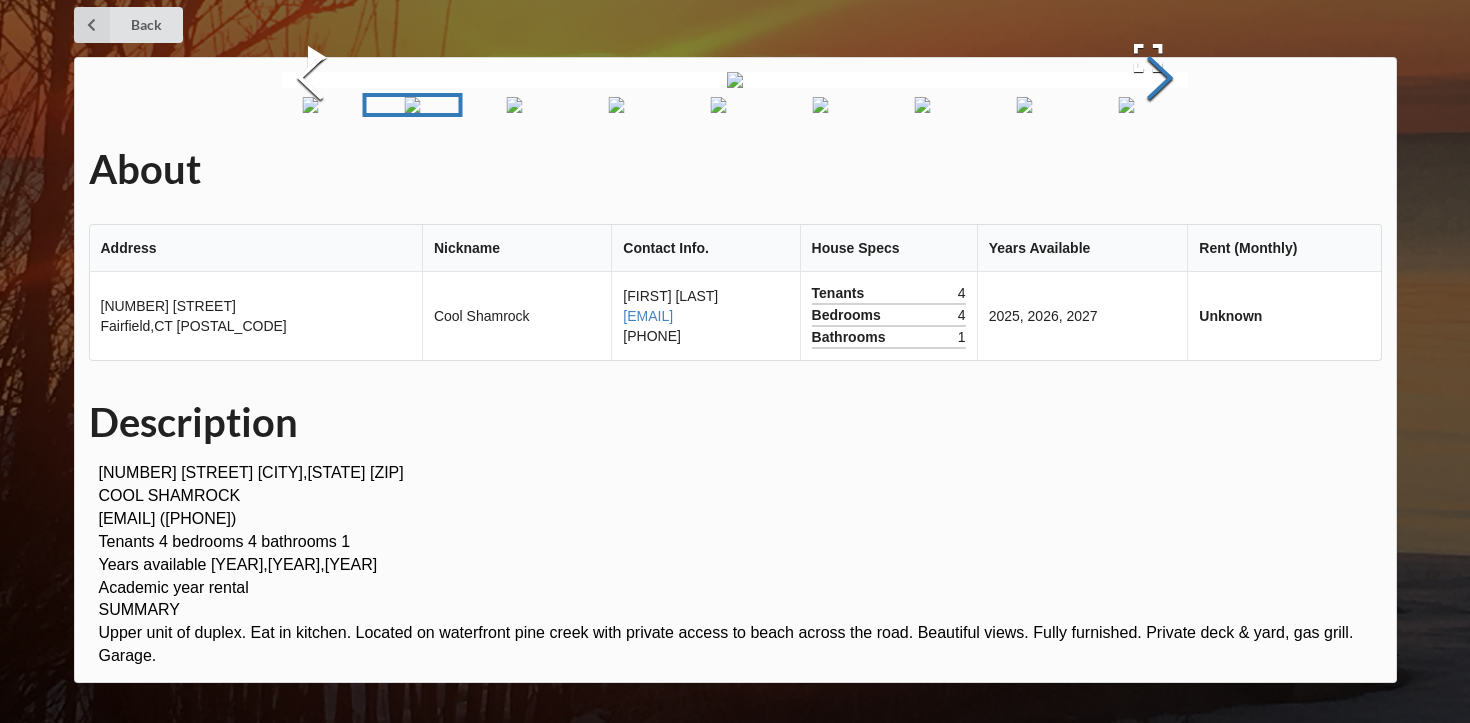 click at bounding box center [1160, 80] 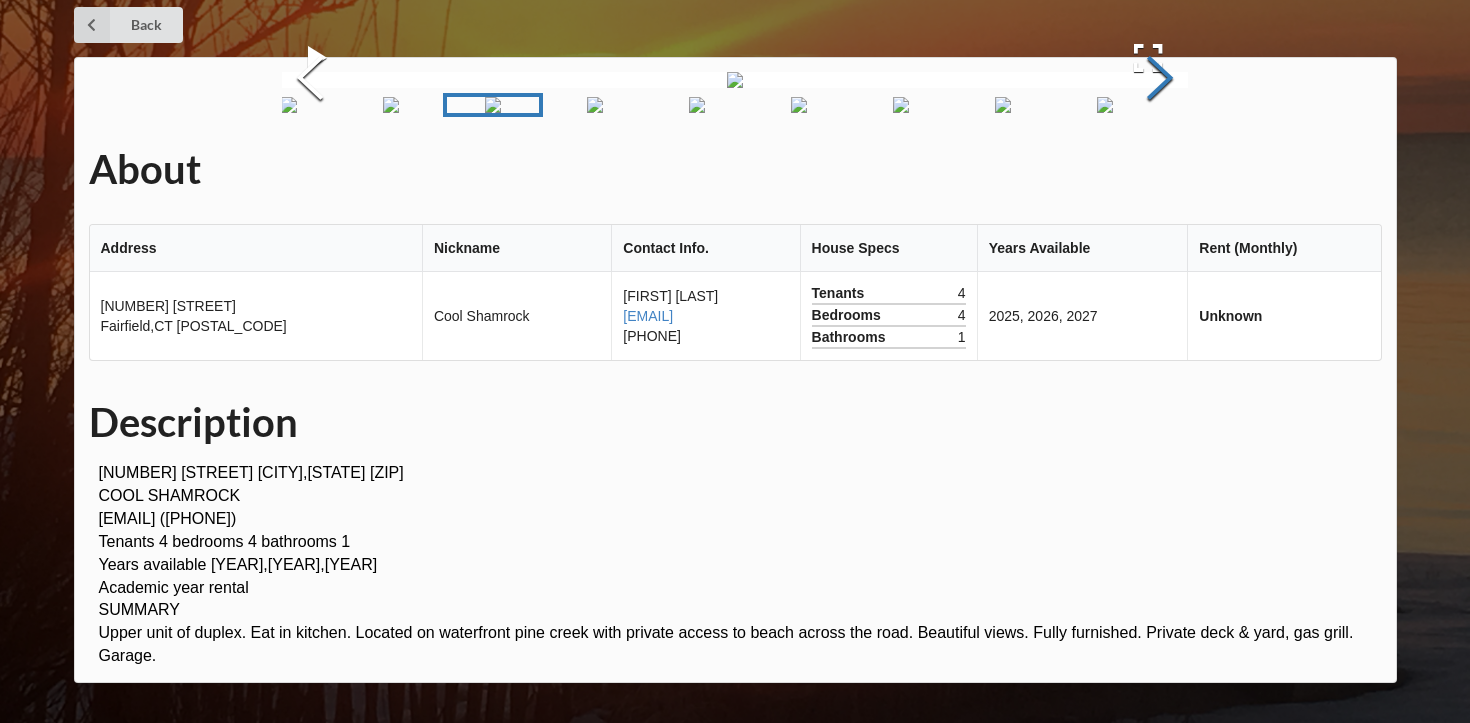 click at bounding box center [1160, 80] 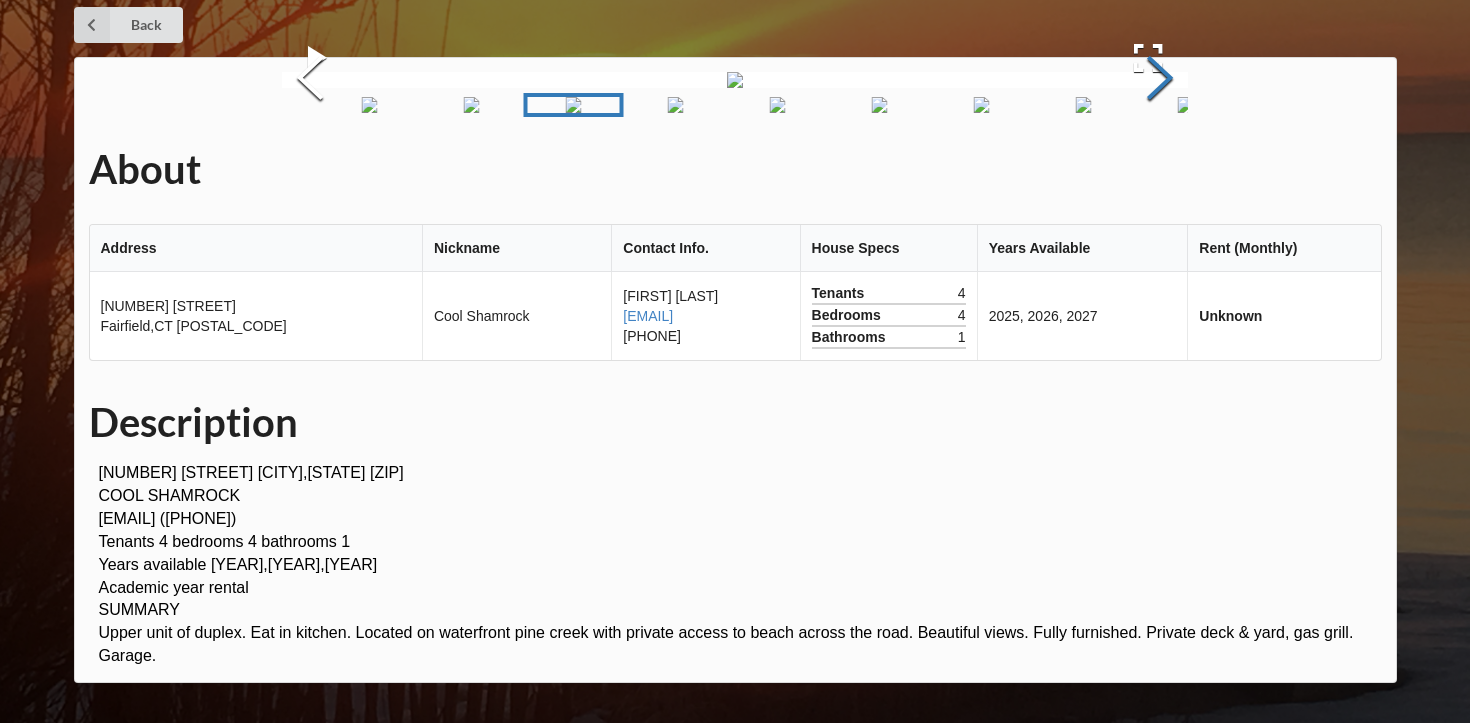 click at bounding box center (1160, 80) 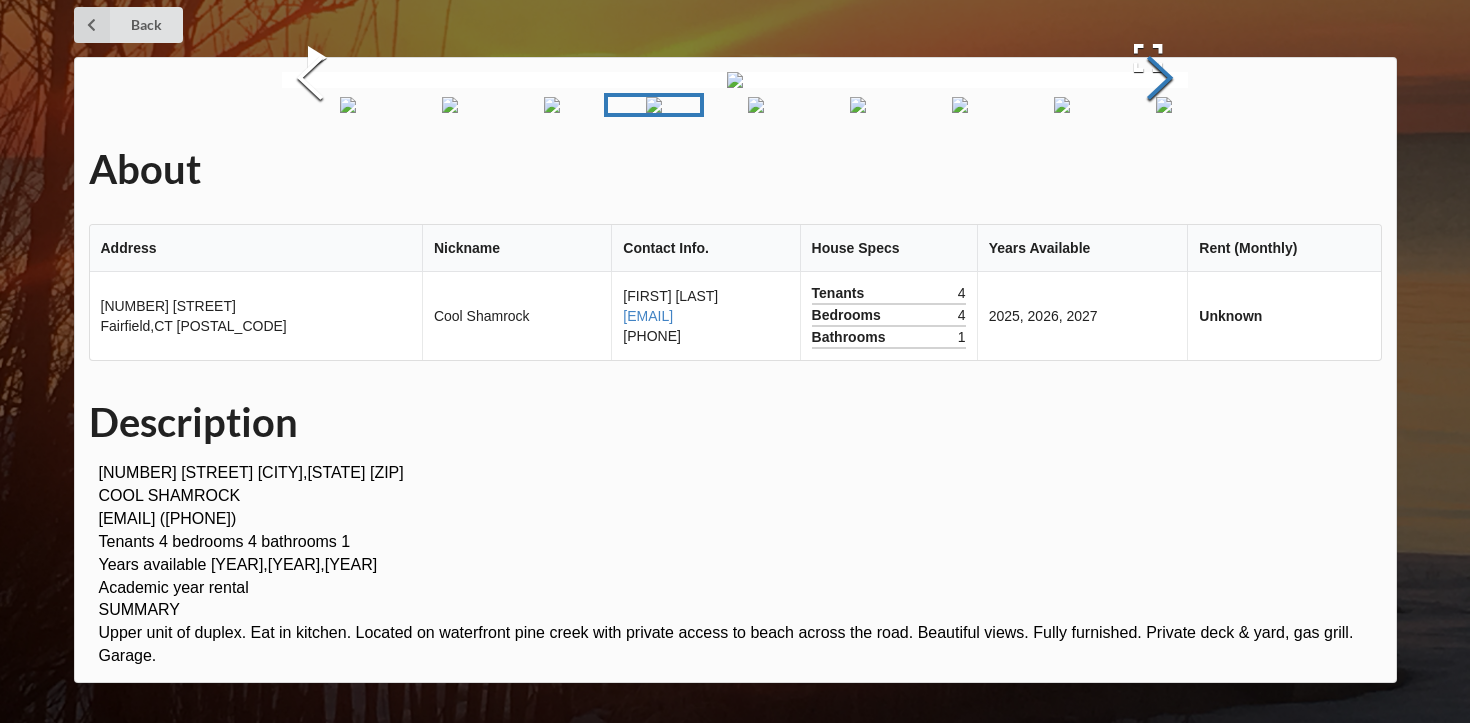 click at bounding box center (1160, 80) 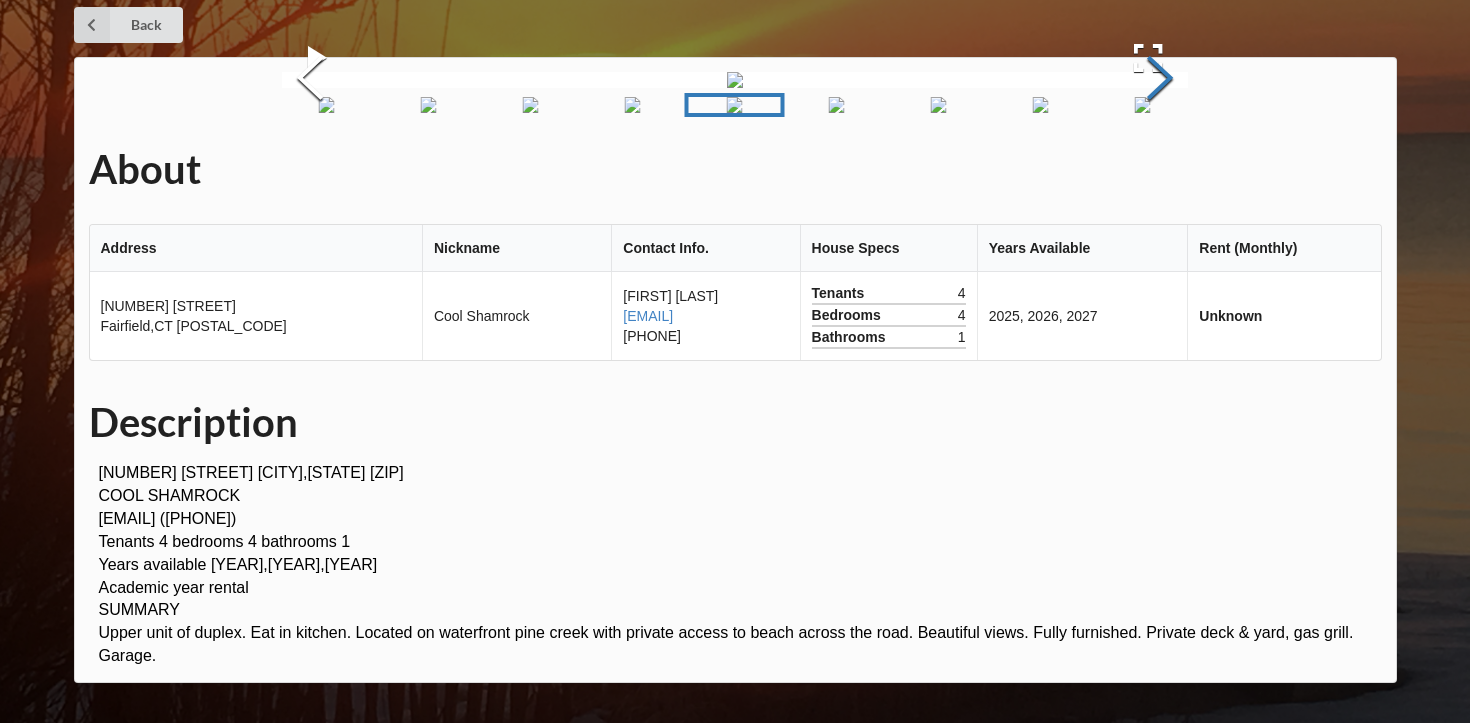 click at bounding box center (1160, 80) 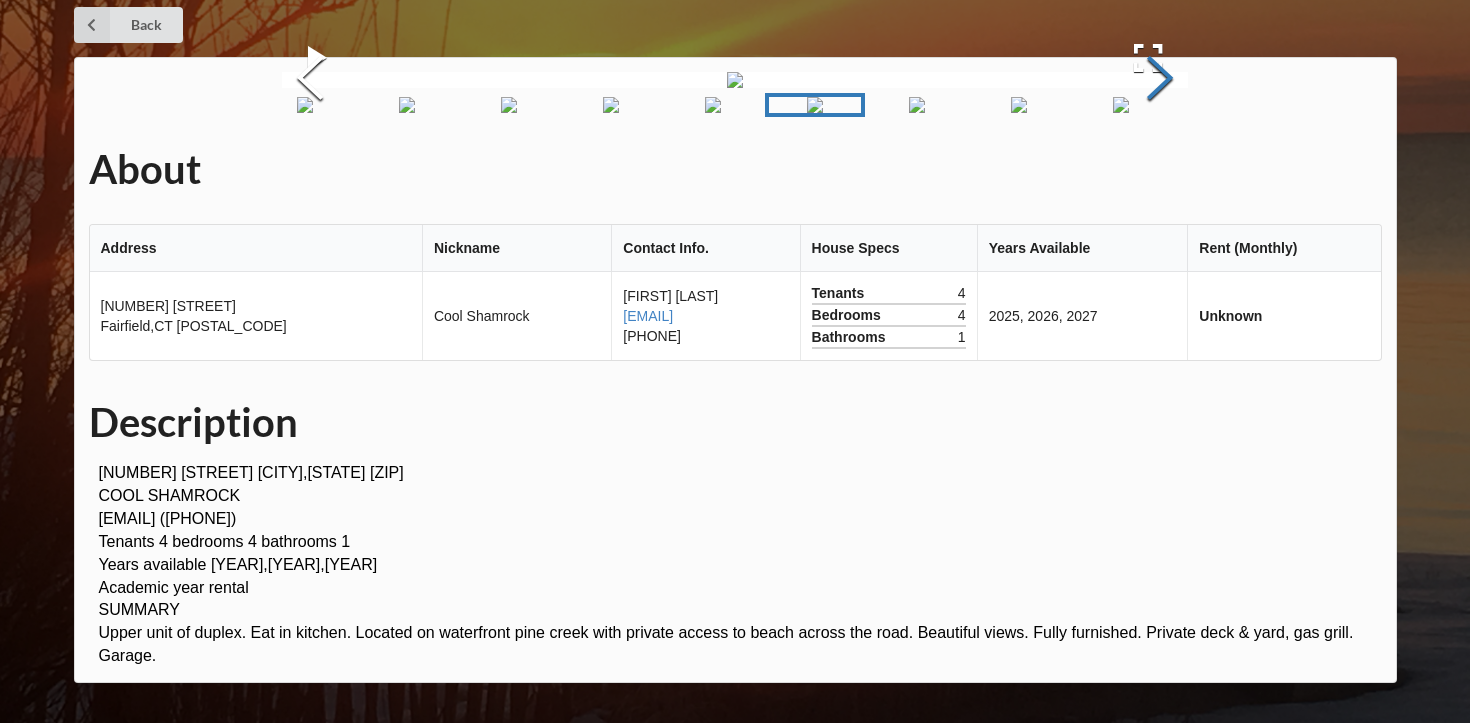 click at bounding box center [1160, 80] 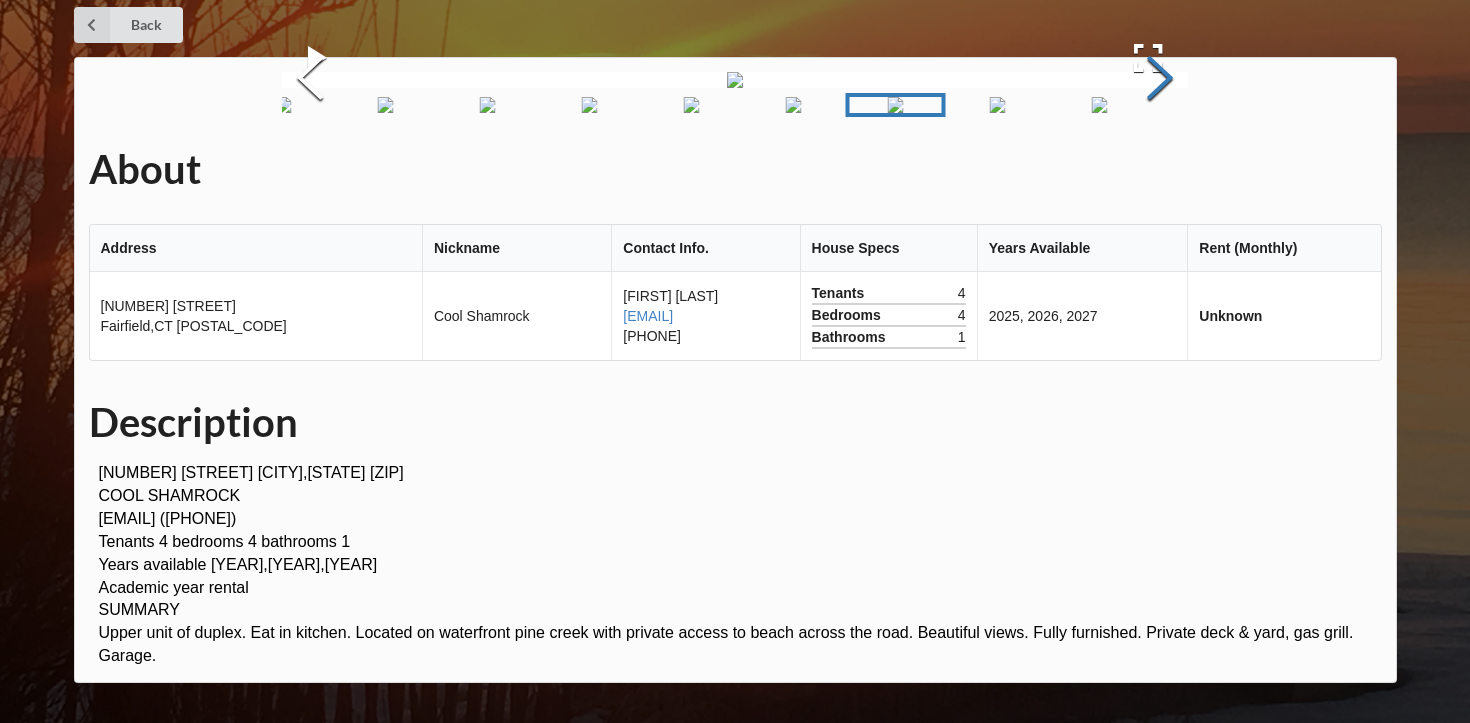 click at bounding box center [1160, 80] 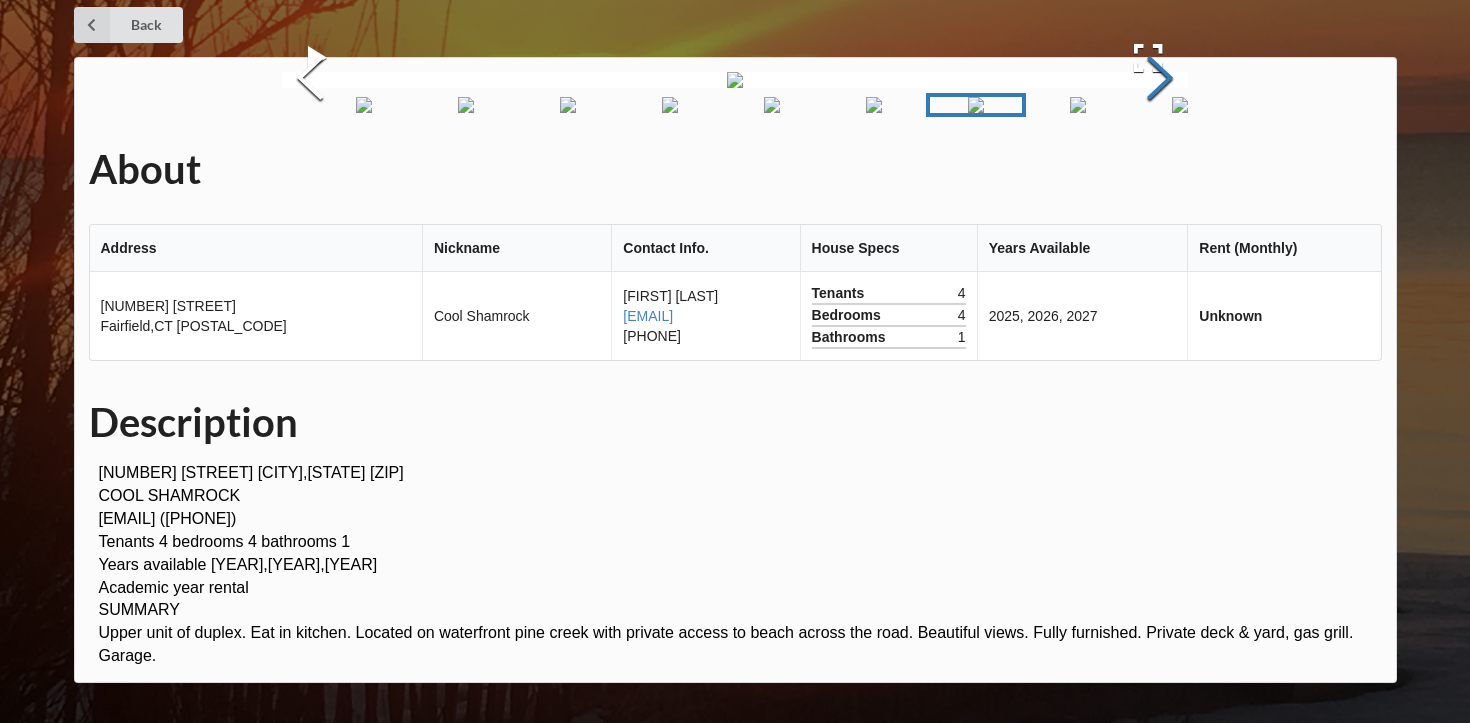 click at bounding box center (1160, 80) 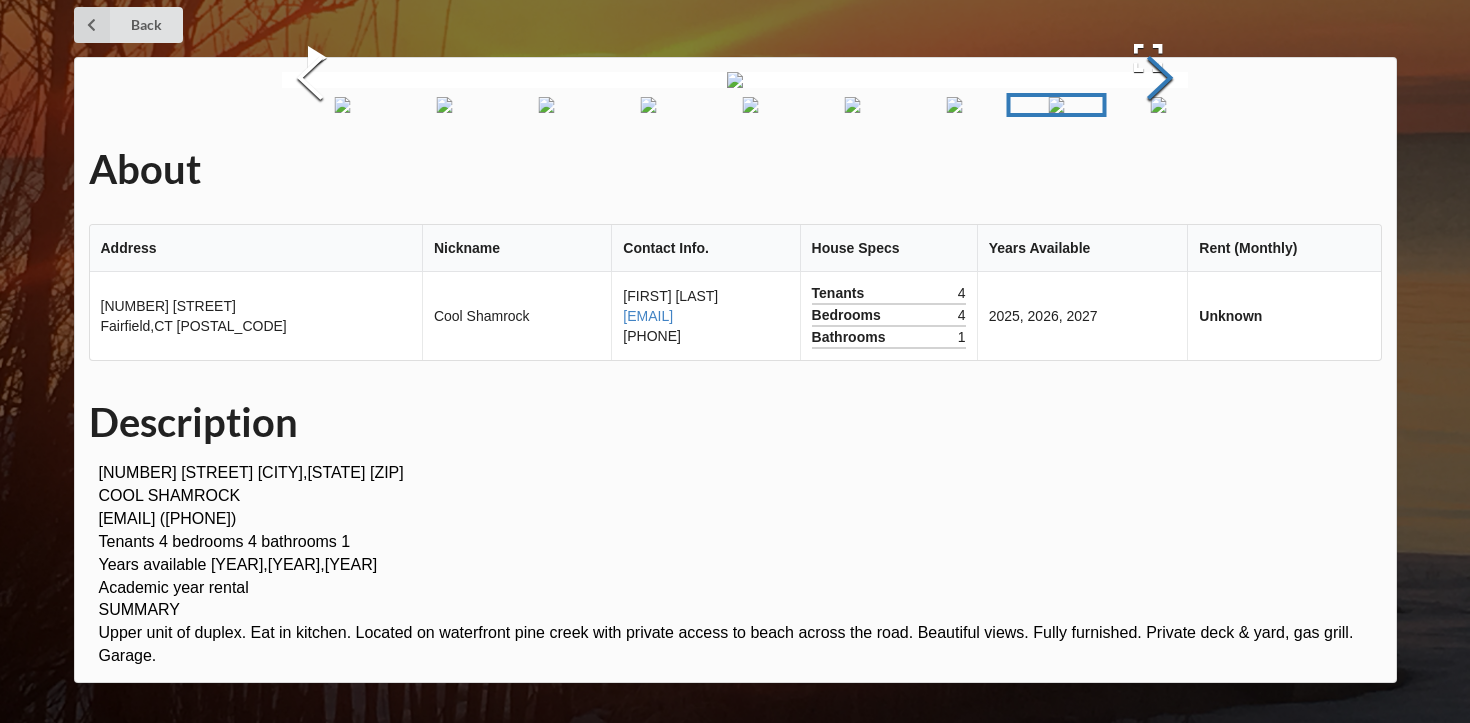 click at bounding box center (1160, 80) 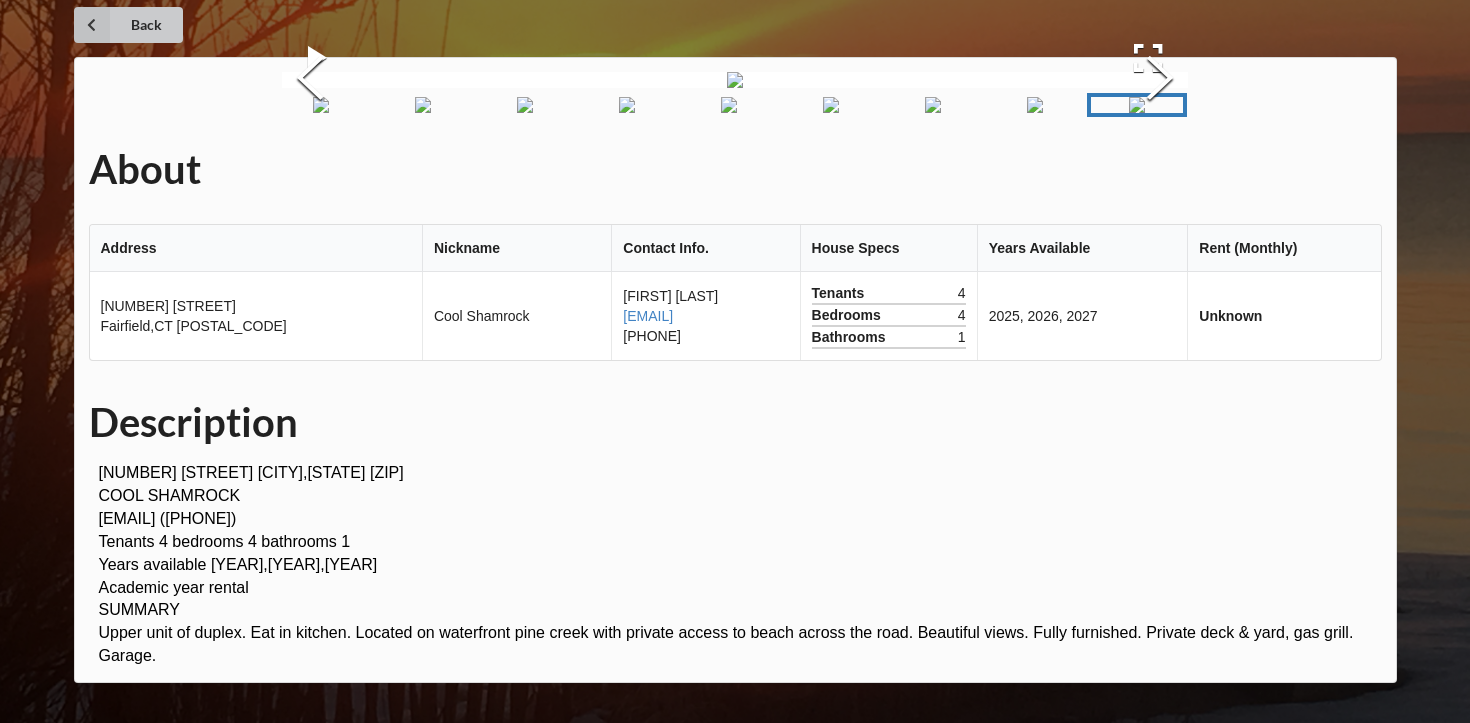 click on "Back" at bounding box center (128, 25) 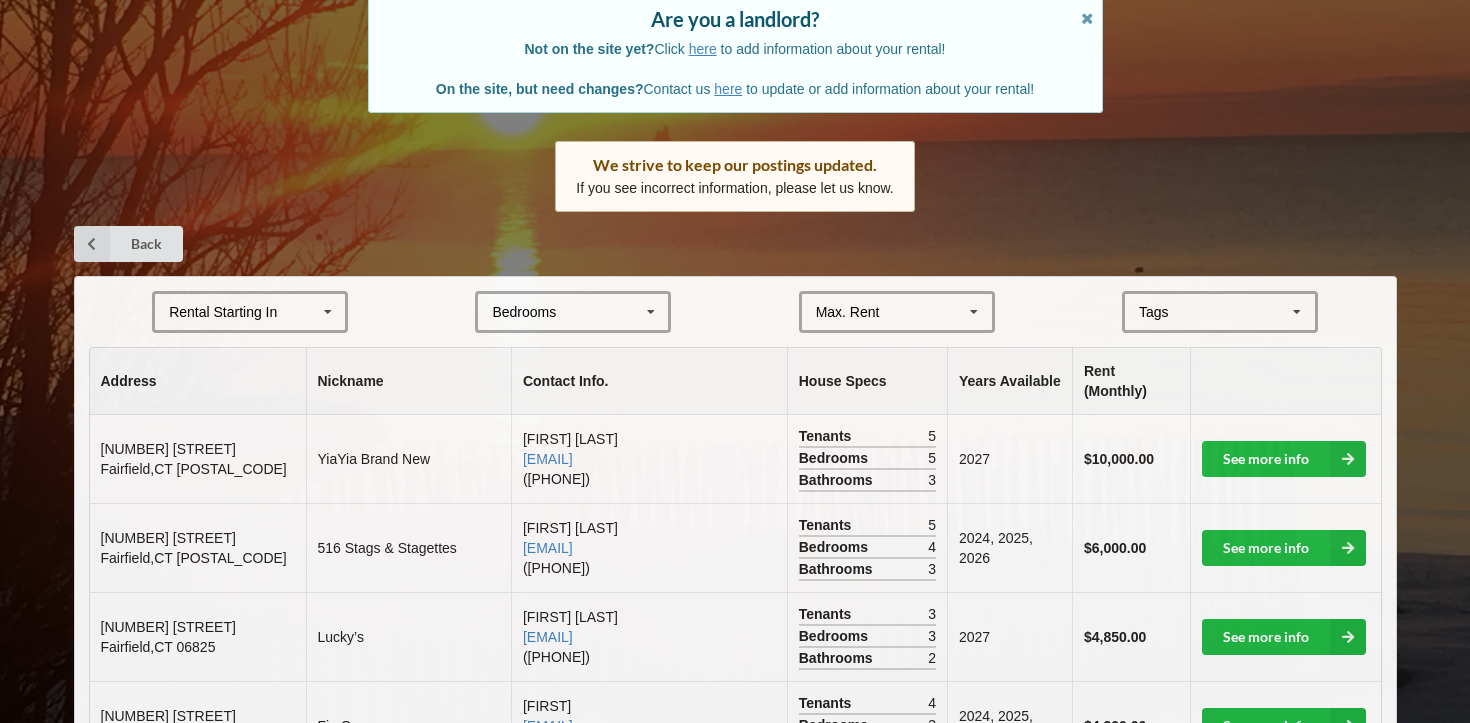 scroll, scrollTop: 192, scrollLeft: 0, axis: vertical 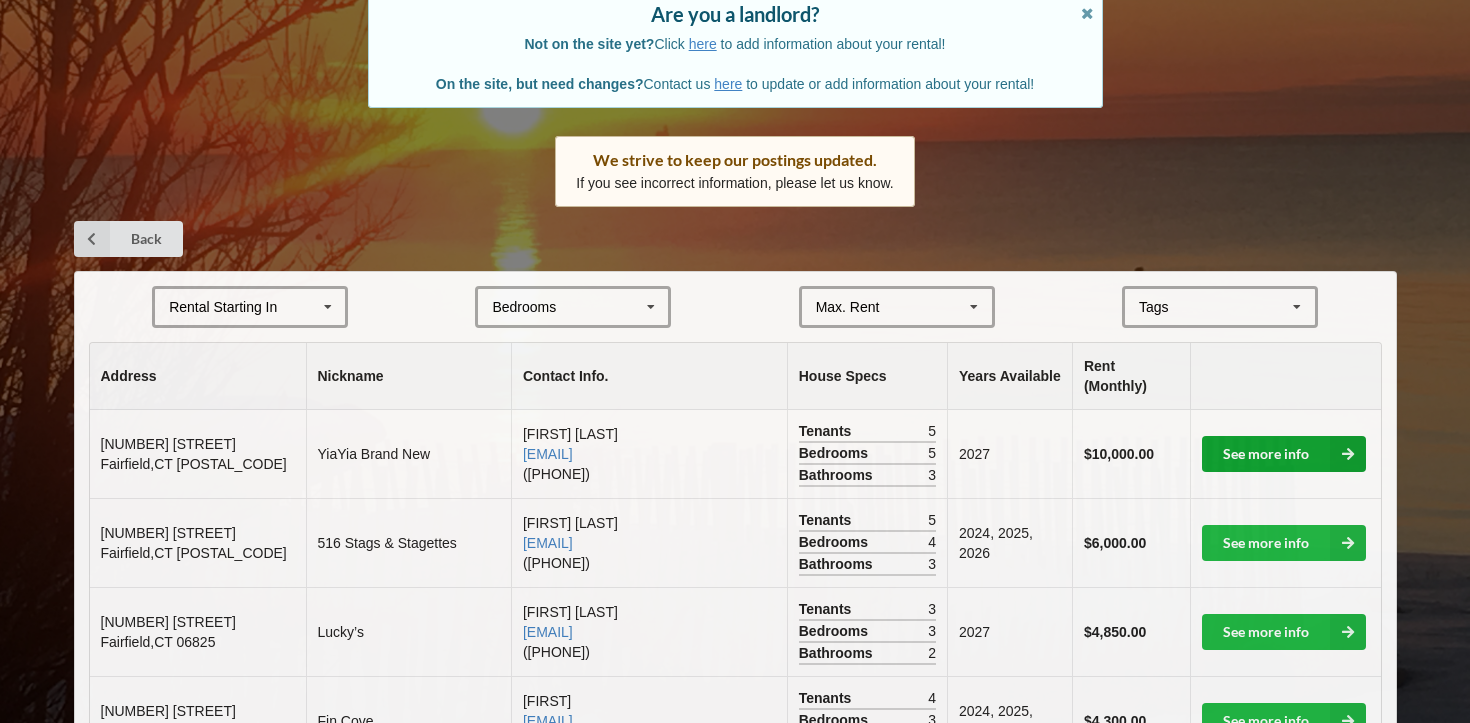click on "See more info" at bounding box center [1284, 454] 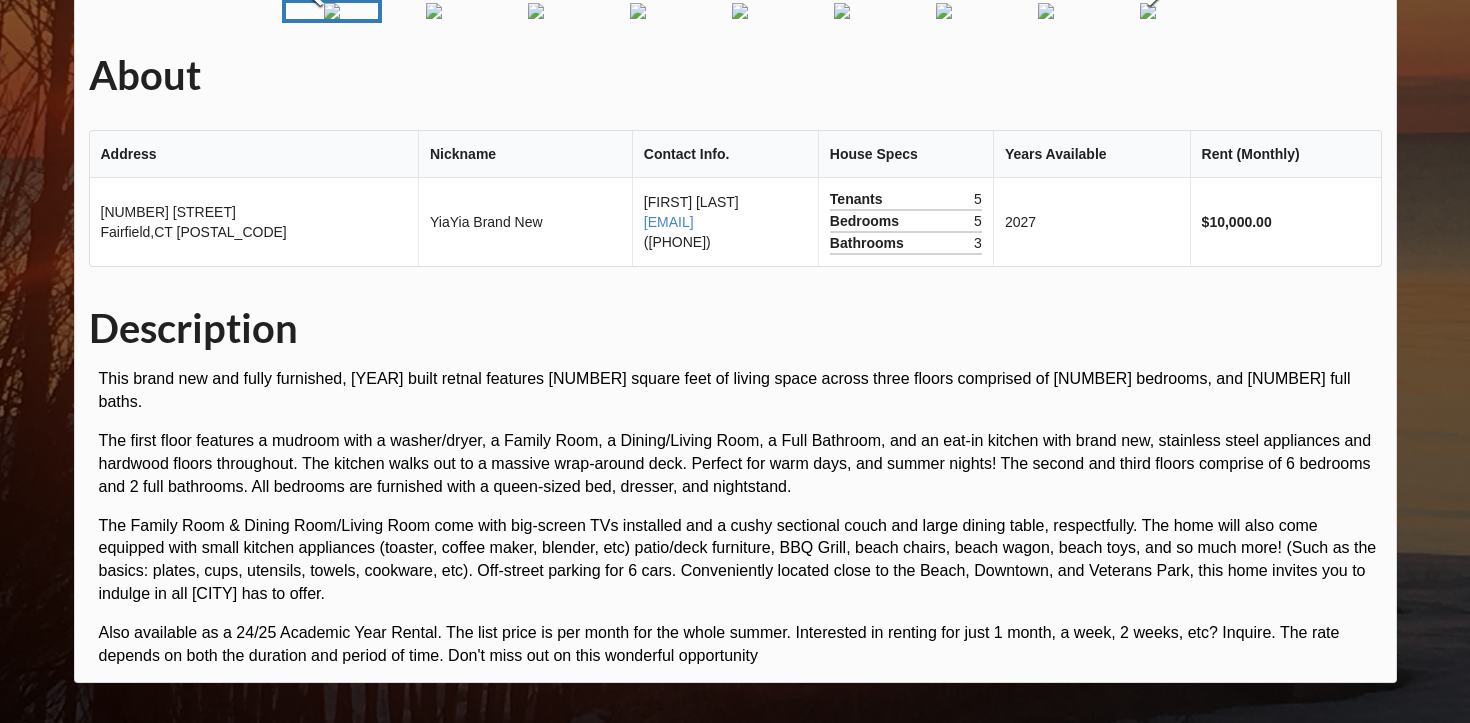 scroll, scrollTop: 726, scrollLeft: 0, axis: vertical 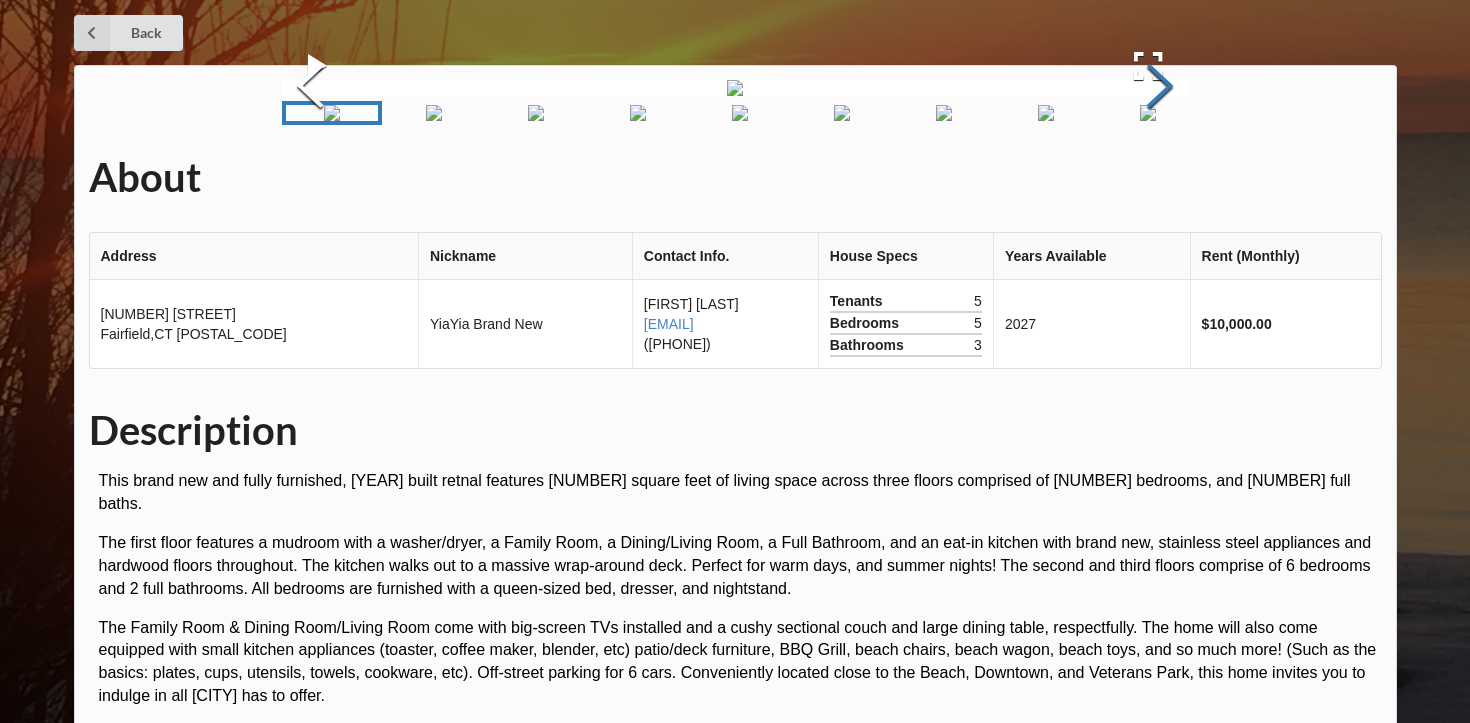click at bounding box center [1160, 88] 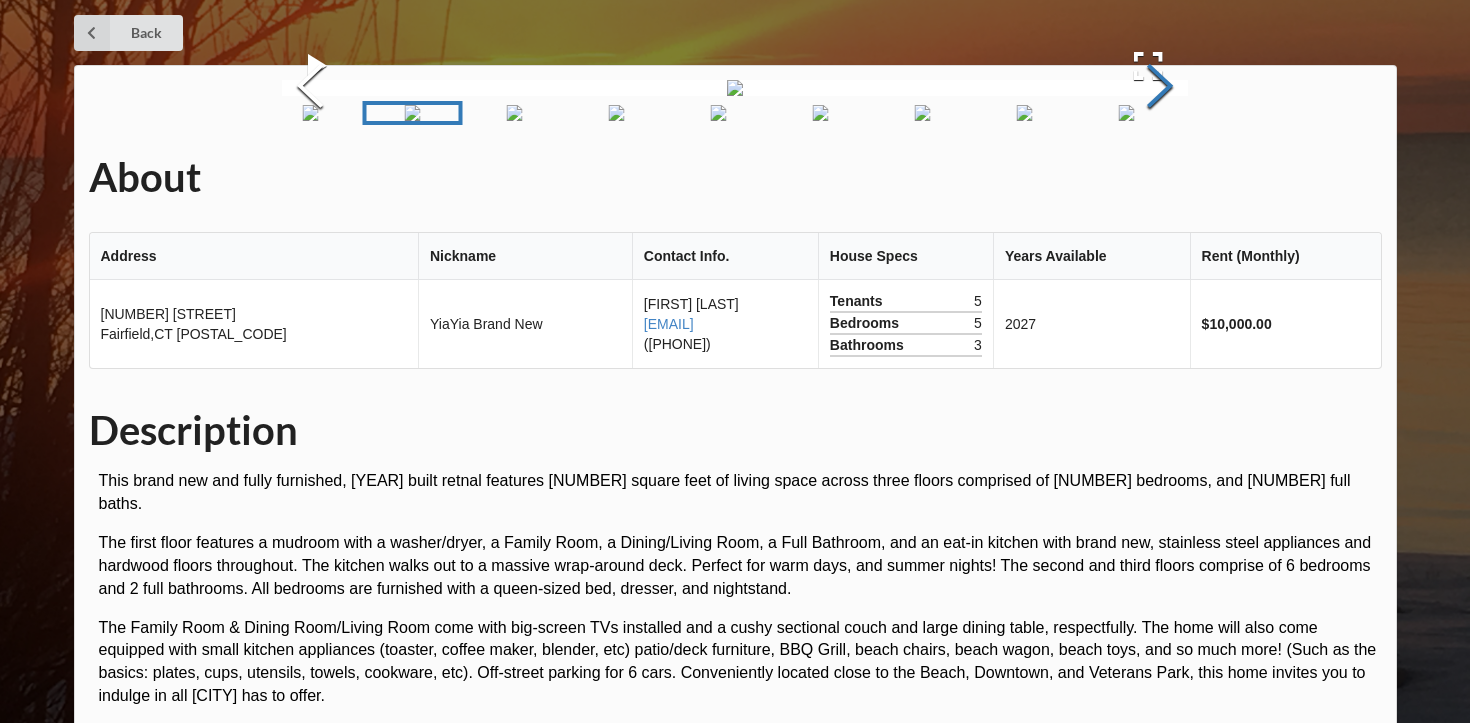 click at bounding box center [1160, 88] 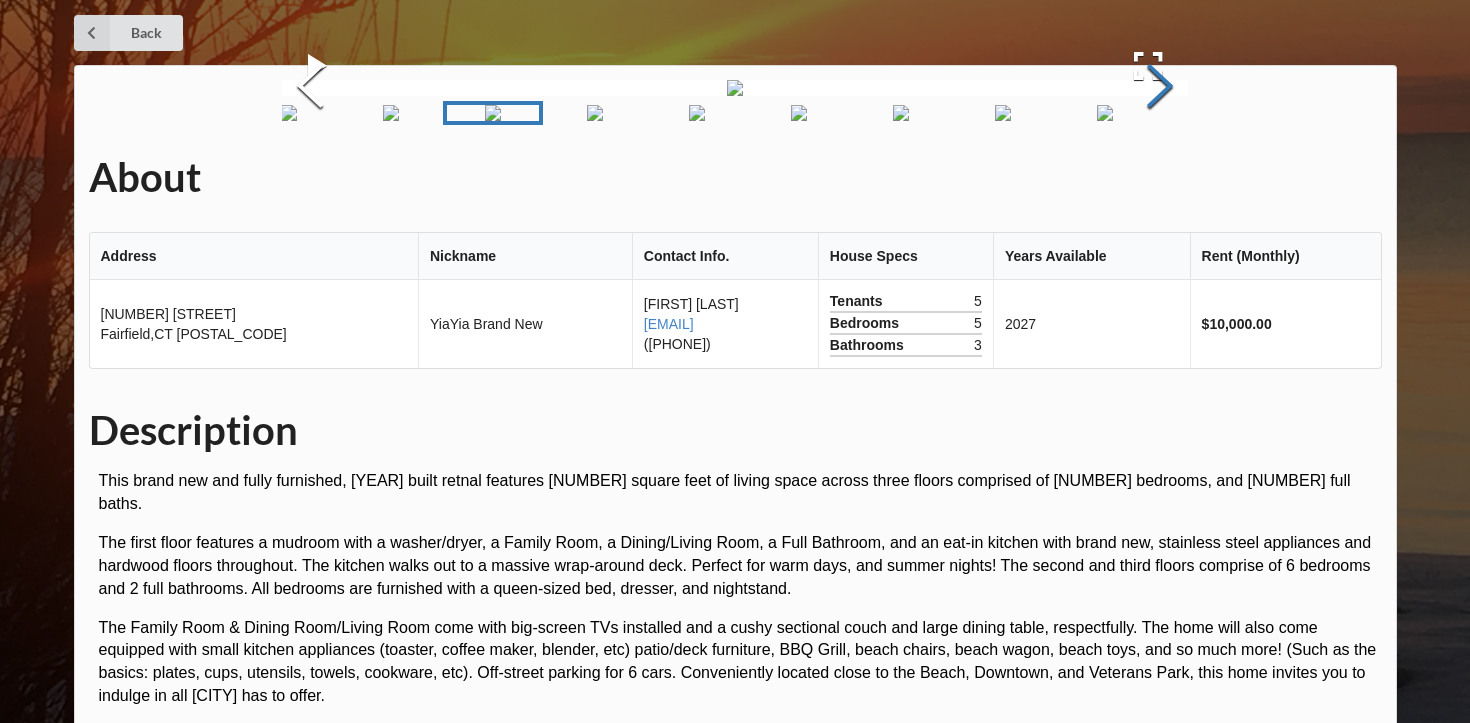 click at bounding box center (1160, 88) 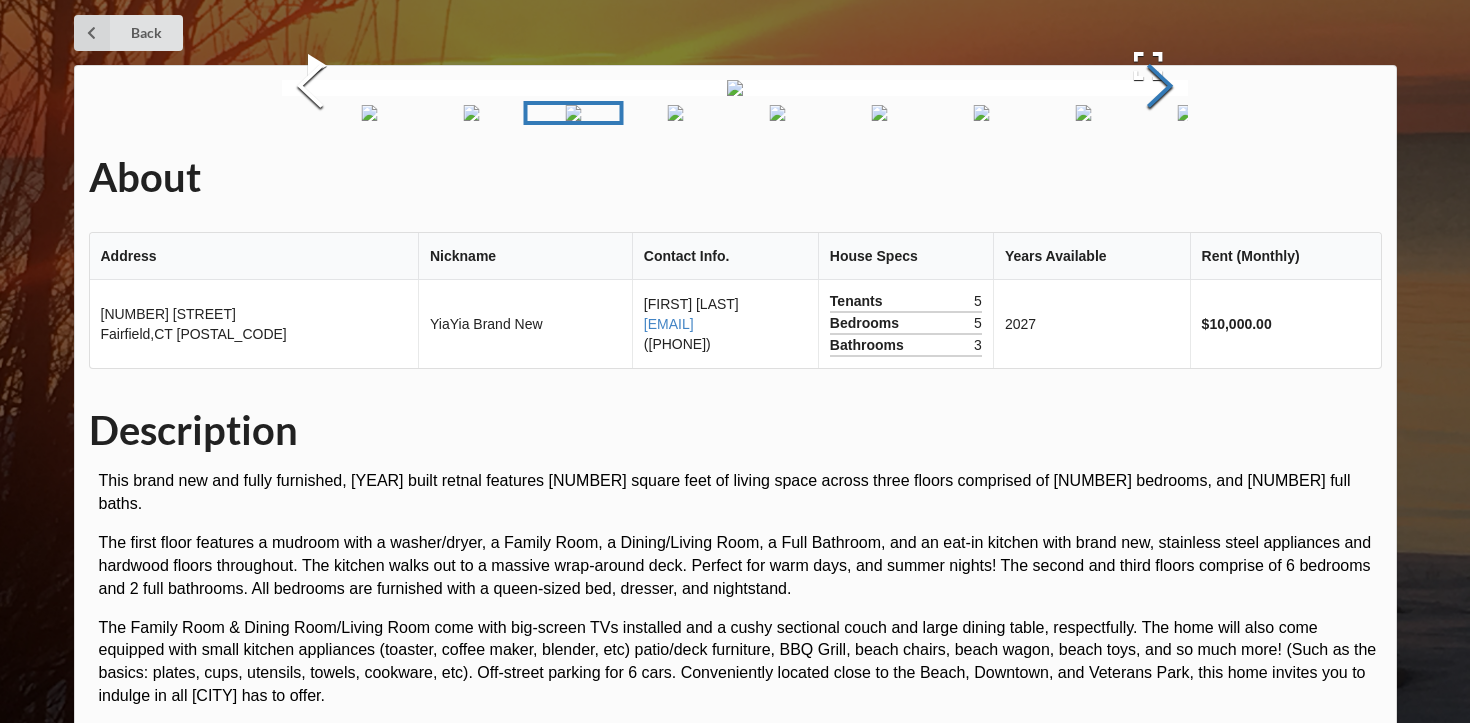 click at bounding box center (1160, 88) 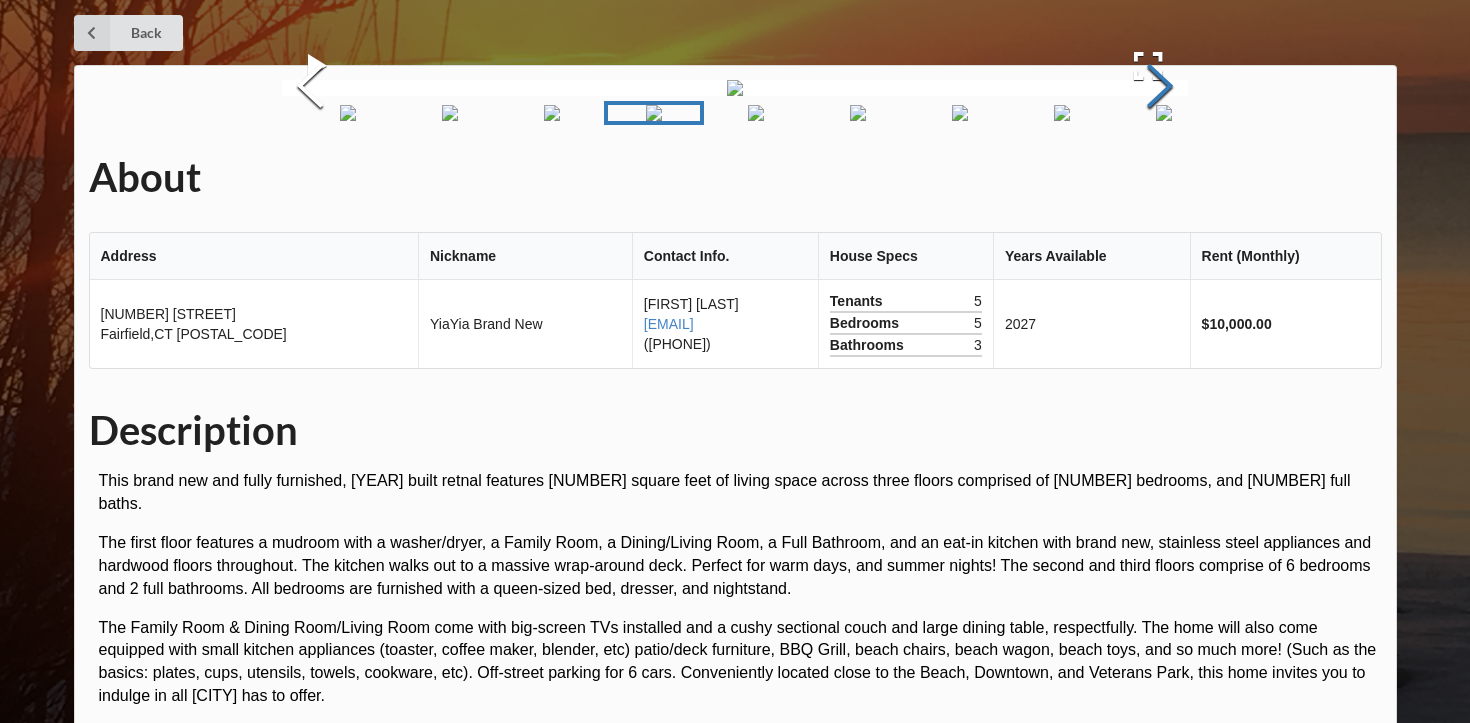 click at bounding box center (1160, 88) 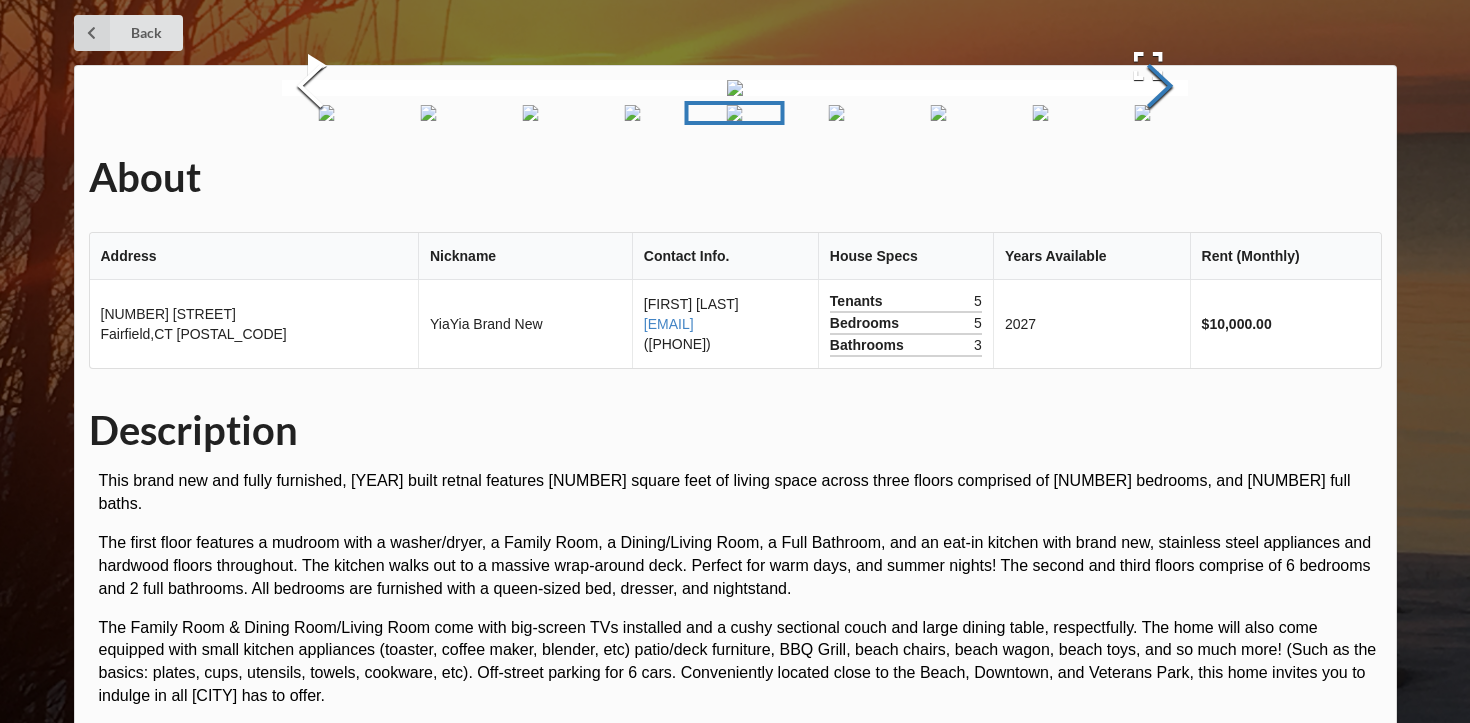 click at bounding box center (1160, 88) 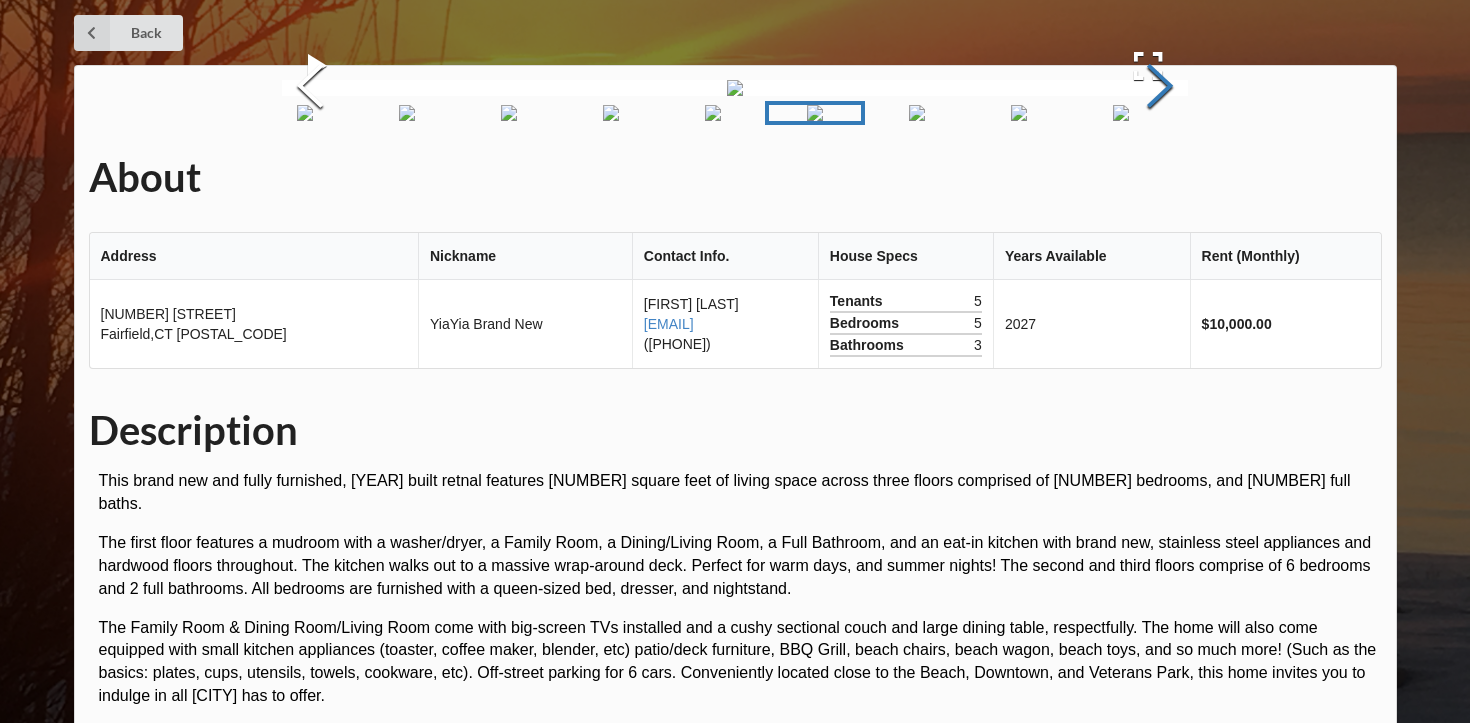 click at bounding box center [1160, 88] 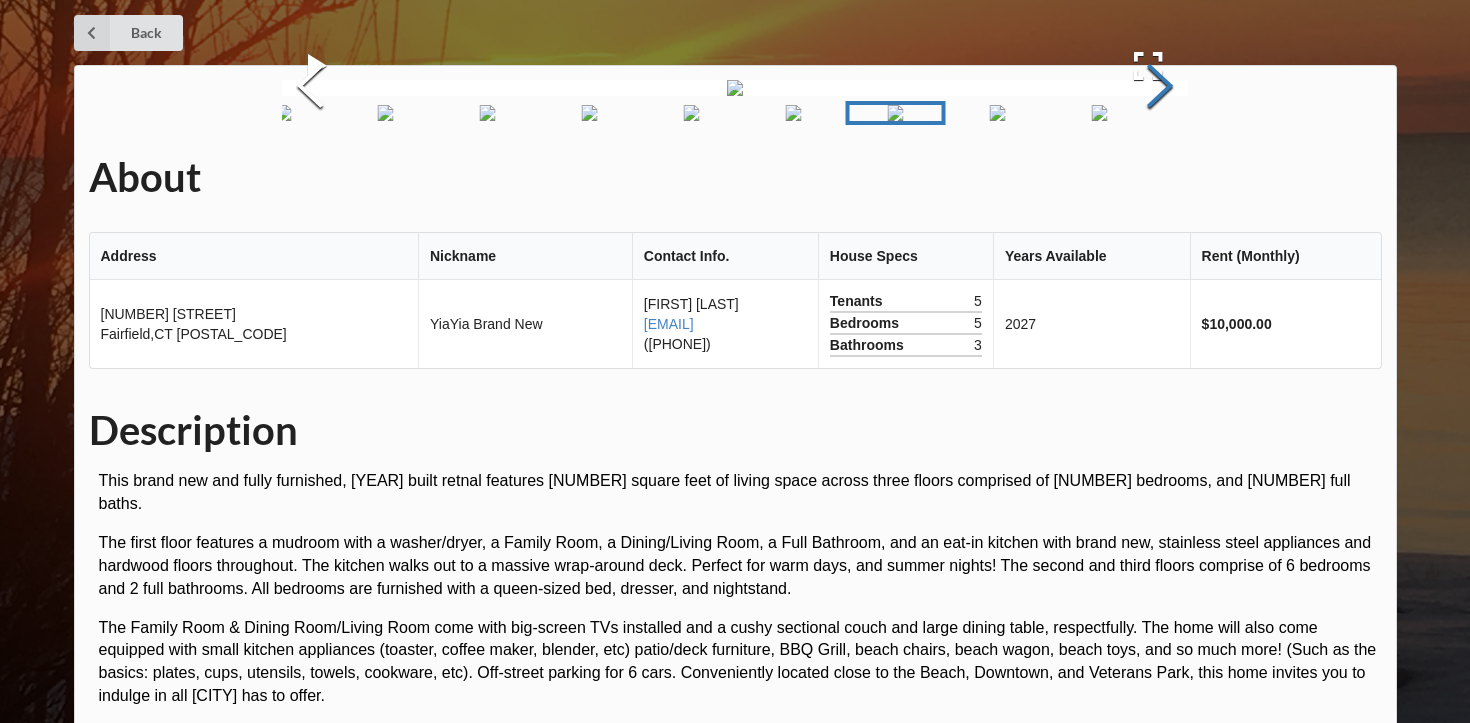 click at bounding box center [1160, 88] 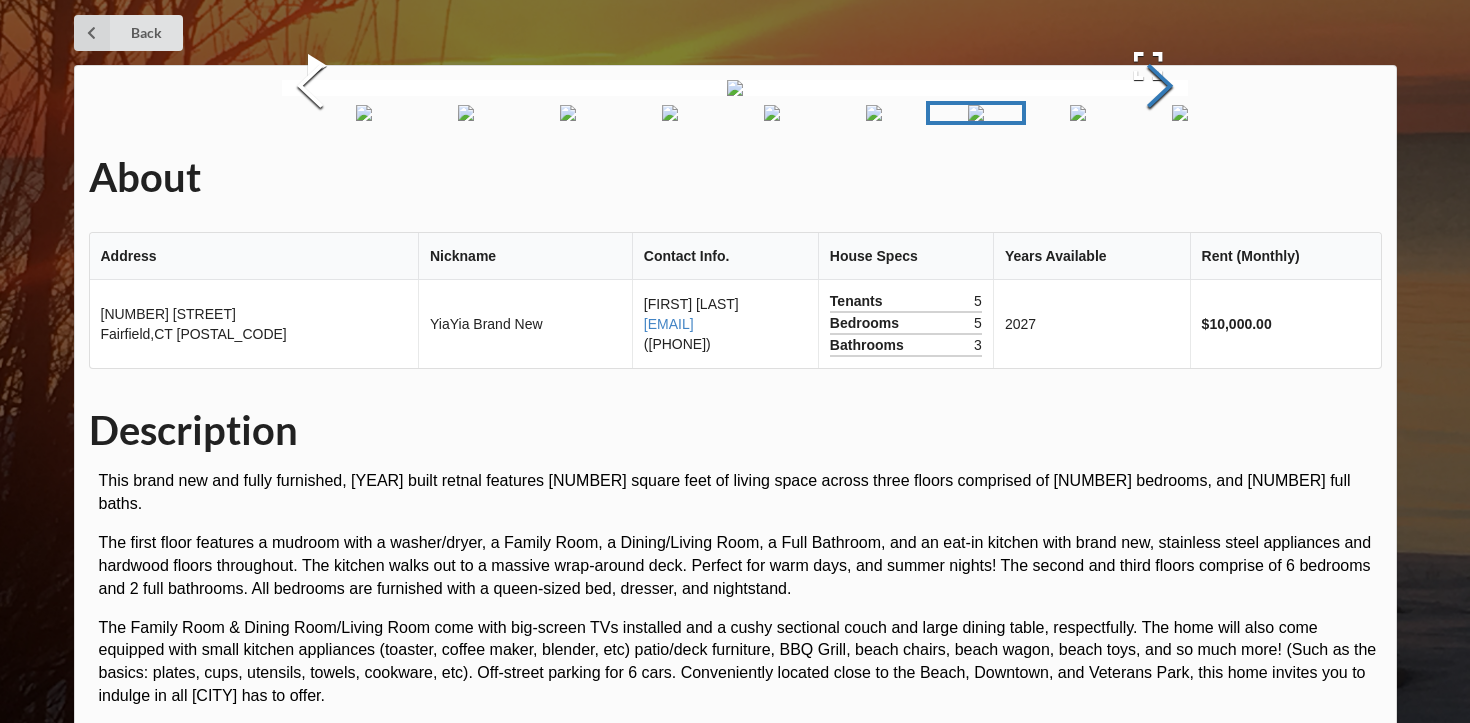 click at bounding box center (1160, 88) 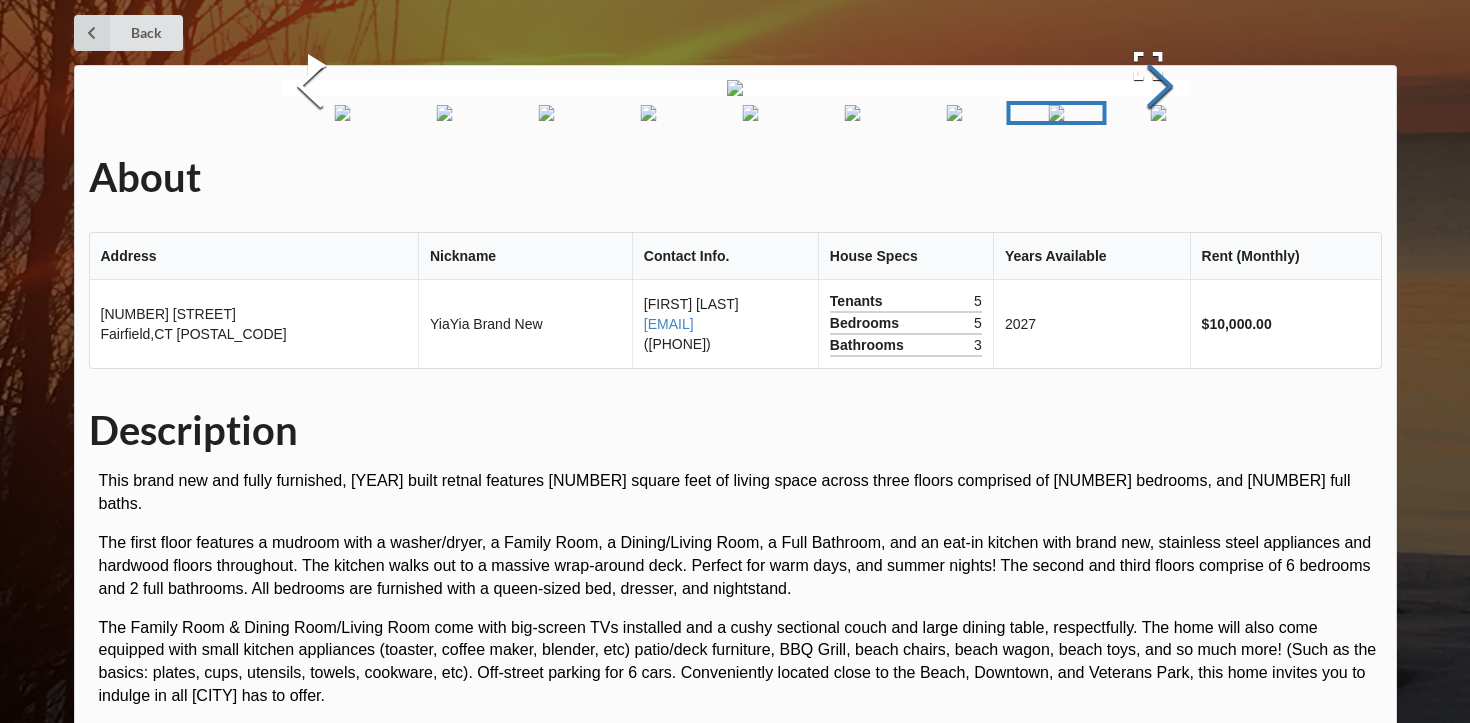 click at bounding box center [1160, 88] 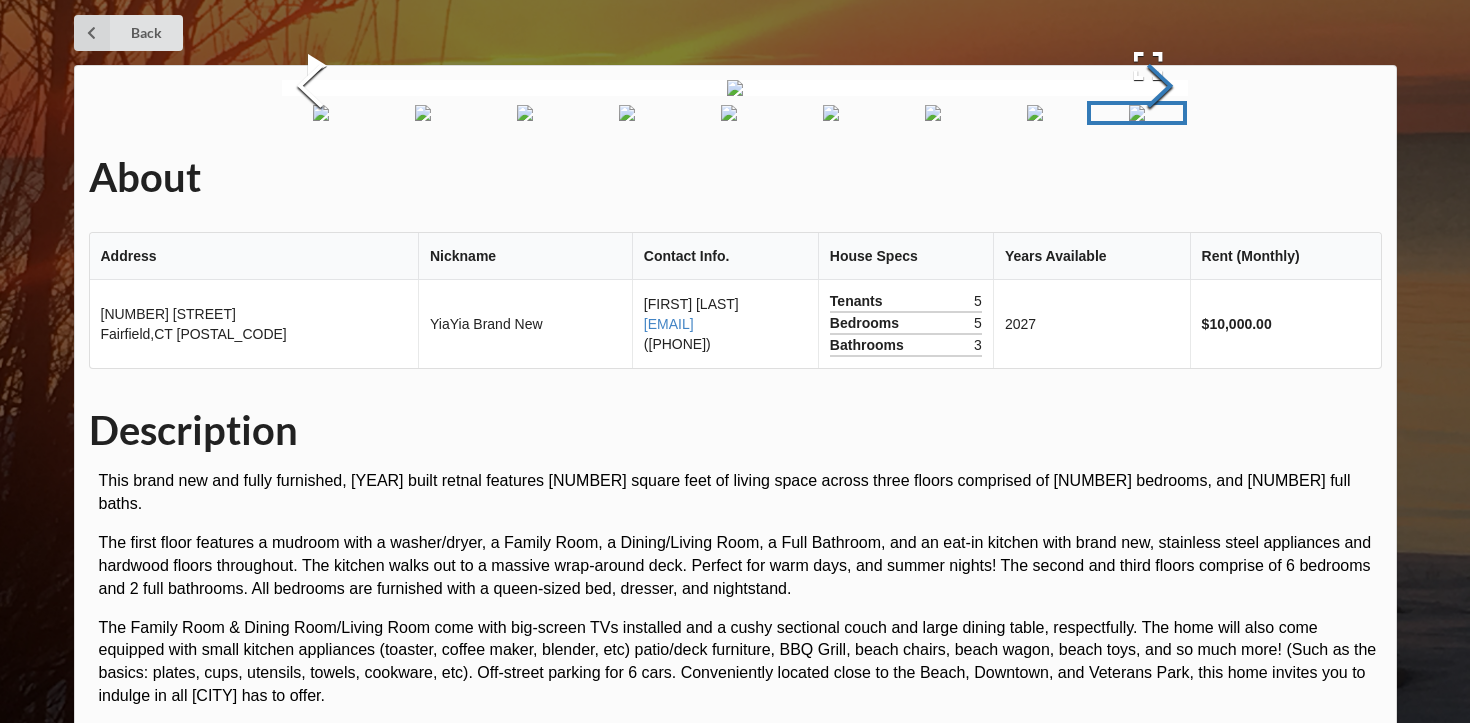 click at bounding box center [1160, 88] 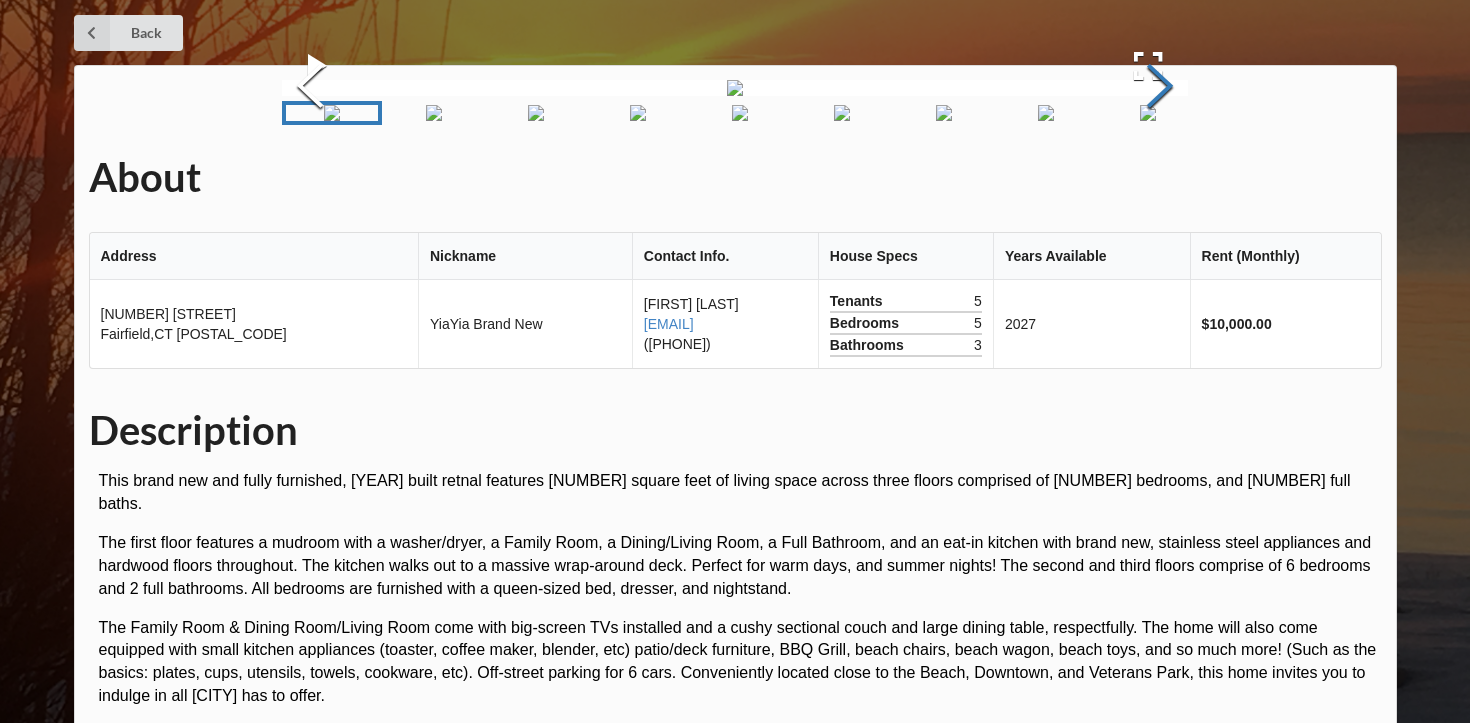 scroll, scrollTop: 0, scrollLeft: 0, axis: both 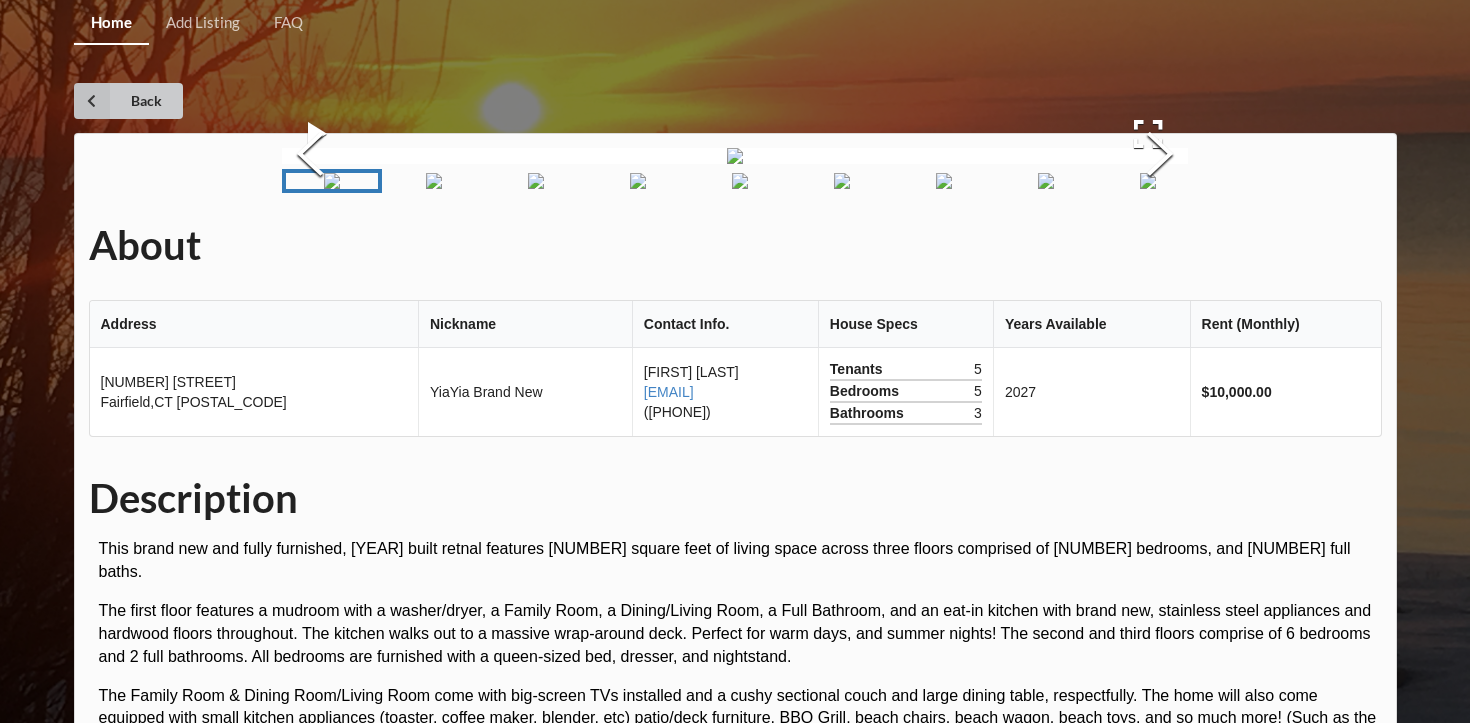 click on "Back" at bounding box center [128, 101] 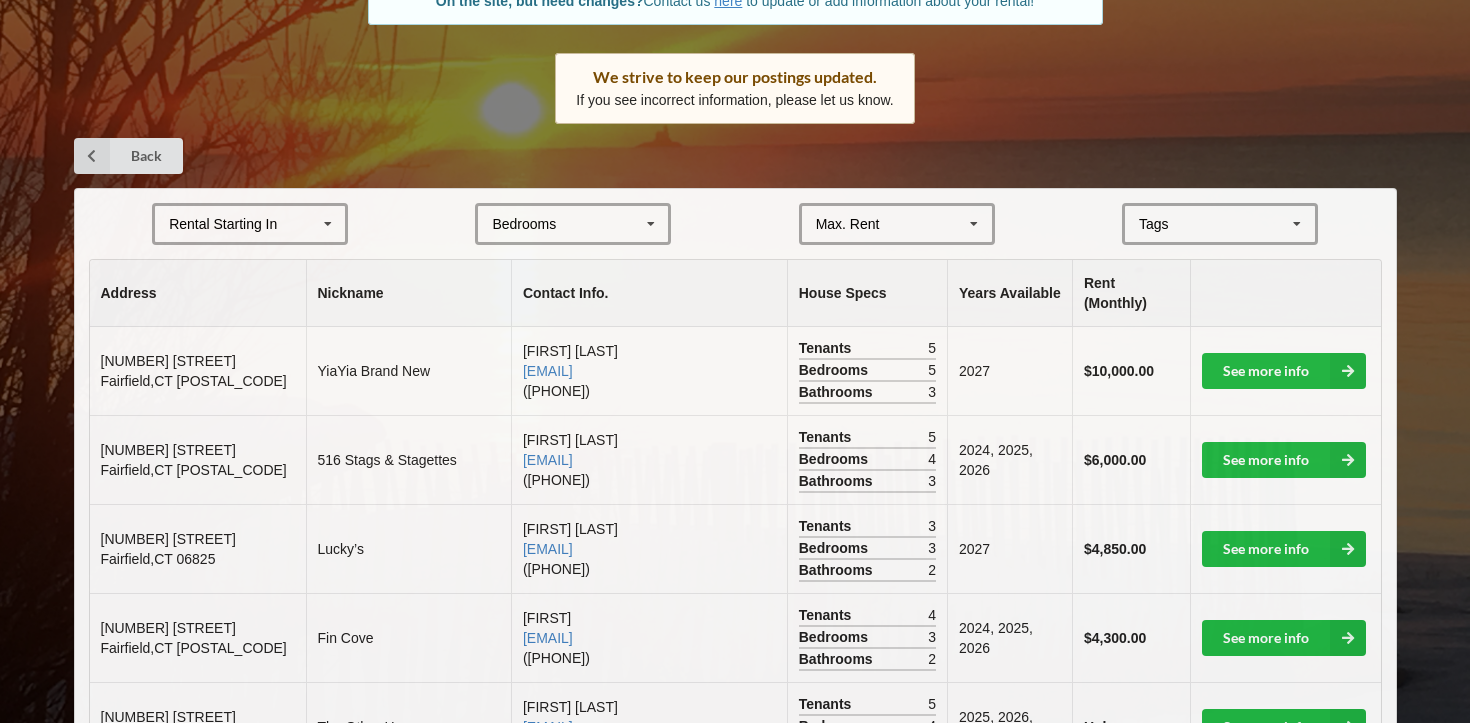 scroll, scrollTop: 285, scrollLeft: 0, axis: vertical 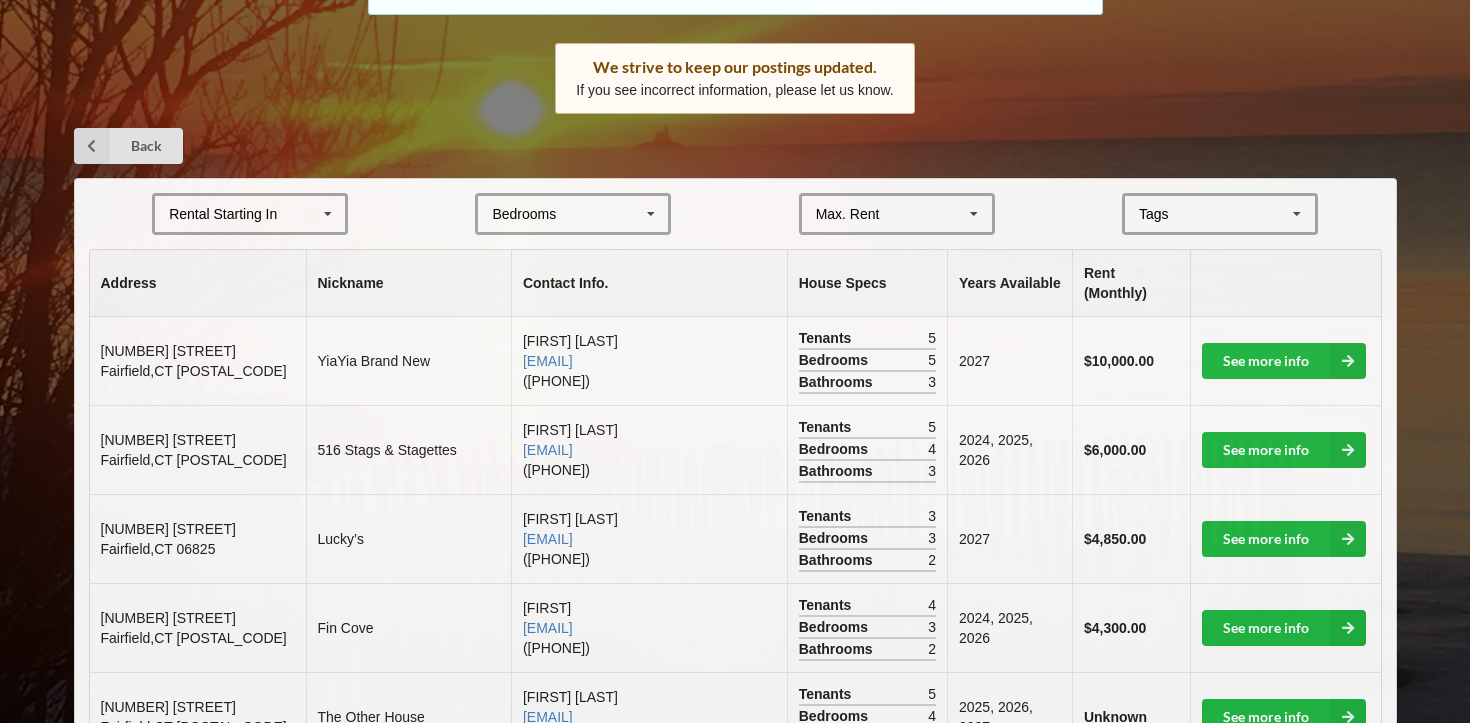 click at bounding box center [328, 214] 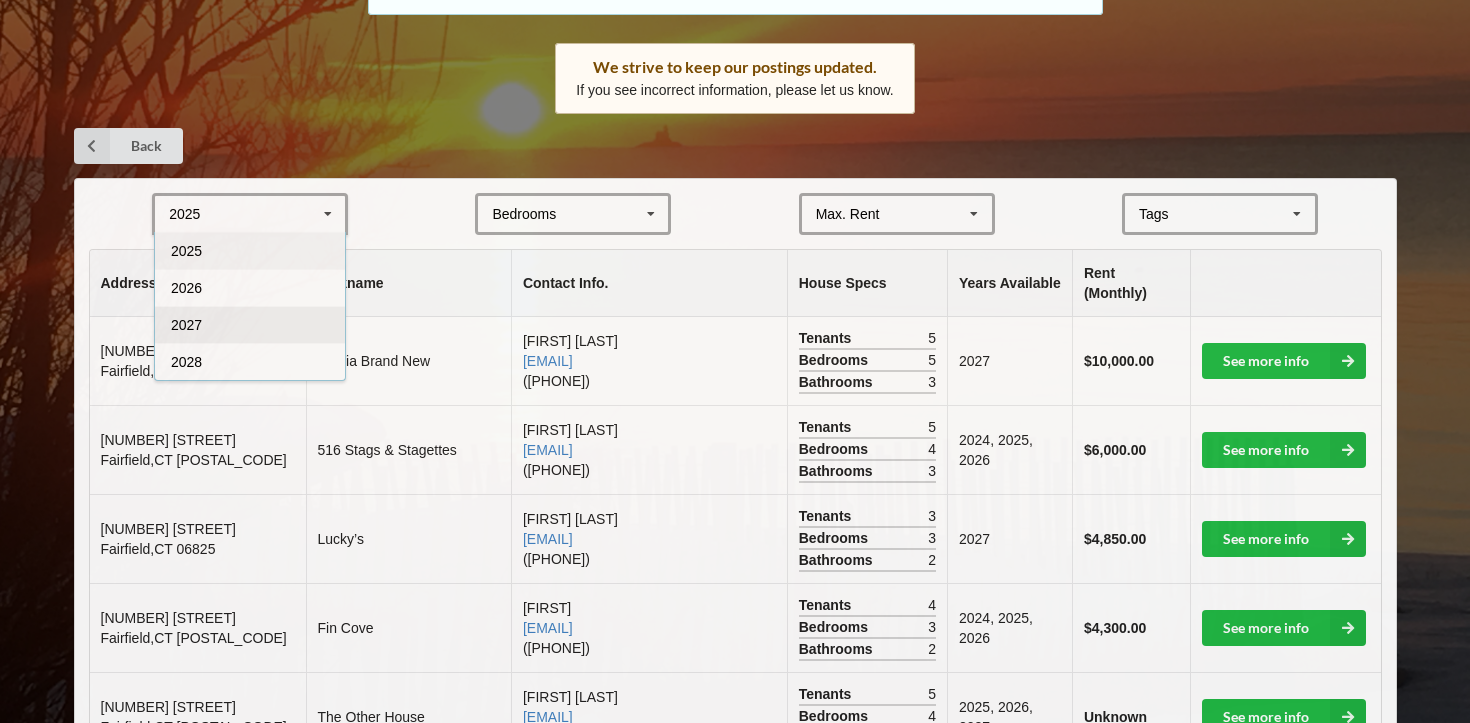 click on "2027" at bounding box center (250, 324) 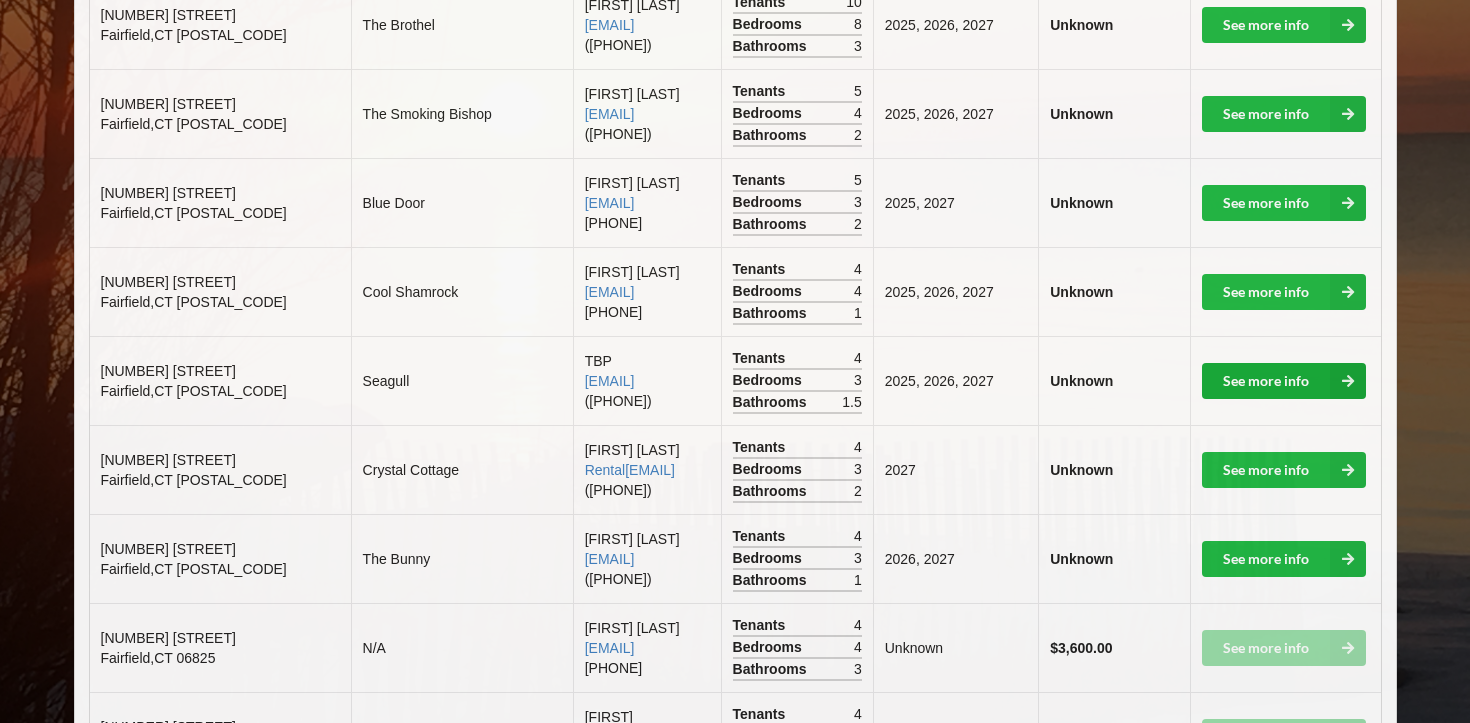 scroll, scrollTop: 691, scrollLeft: 0, axis: vertical 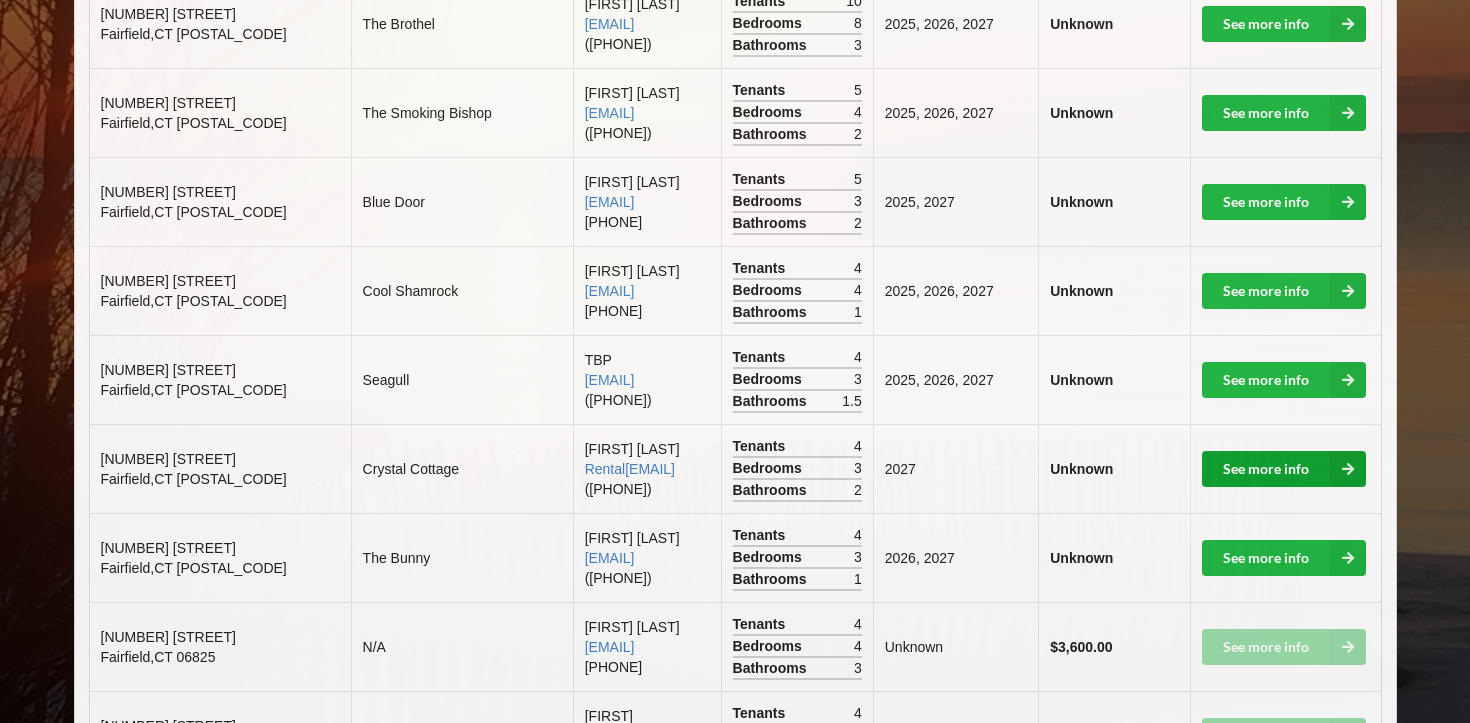 click on "See more info" at bounding box center [1284, 469] 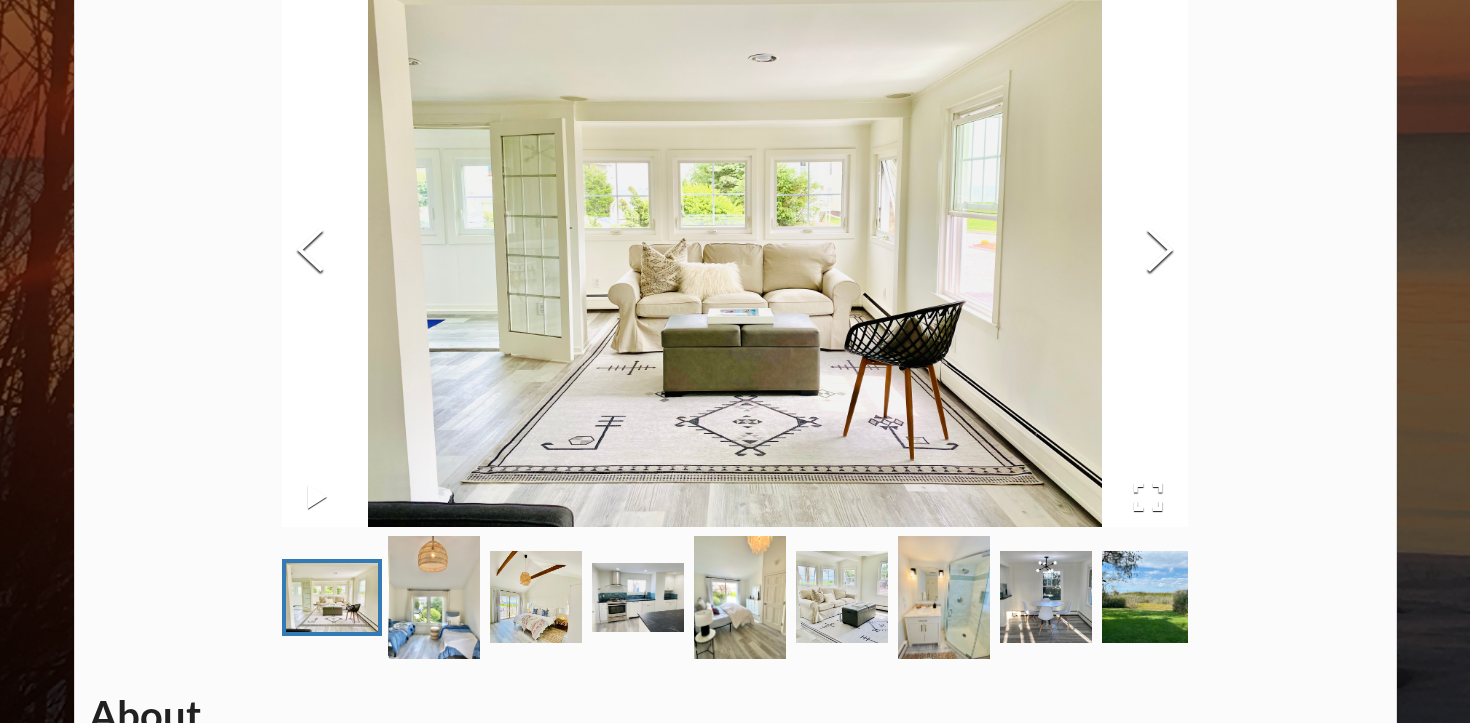 scroll, scrollTop: 167, scrollLeft: 0, axis: vertical 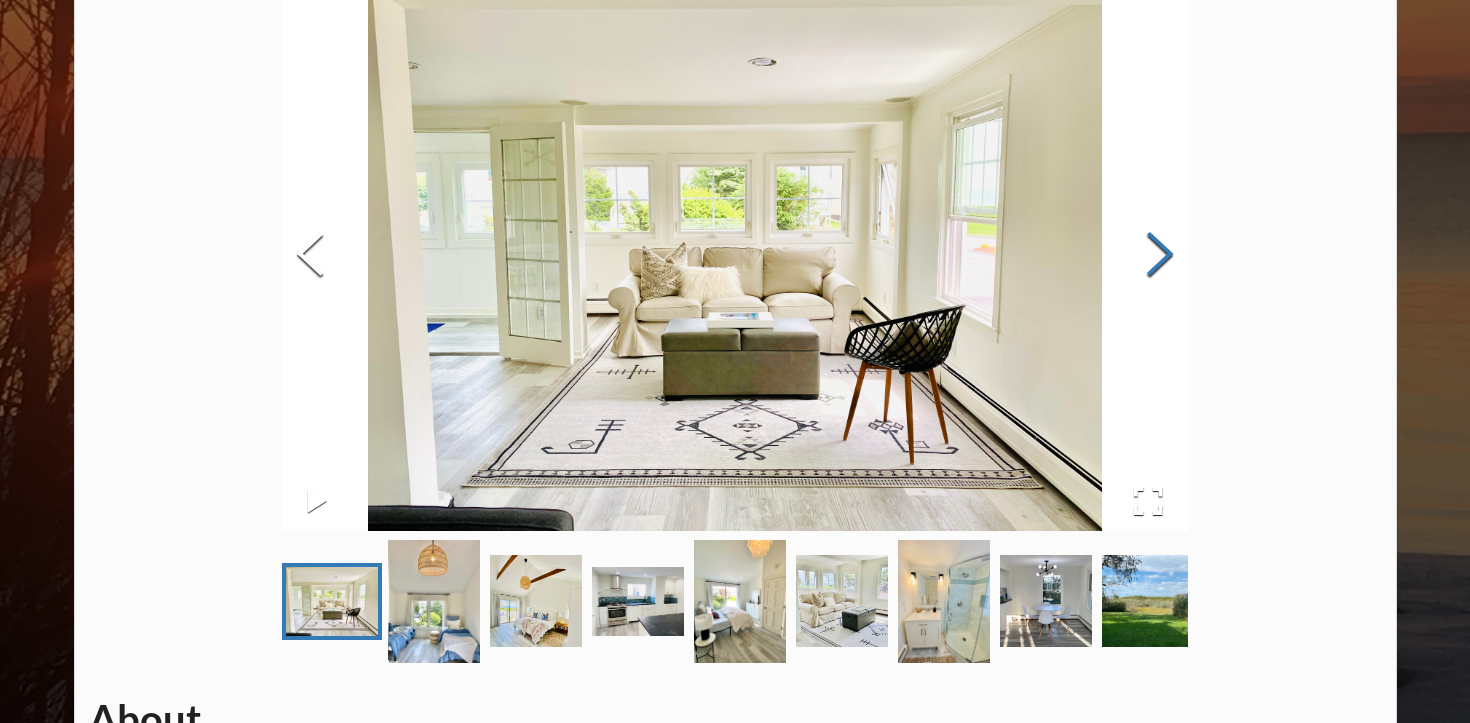 click at bounding box center (1160, 256) 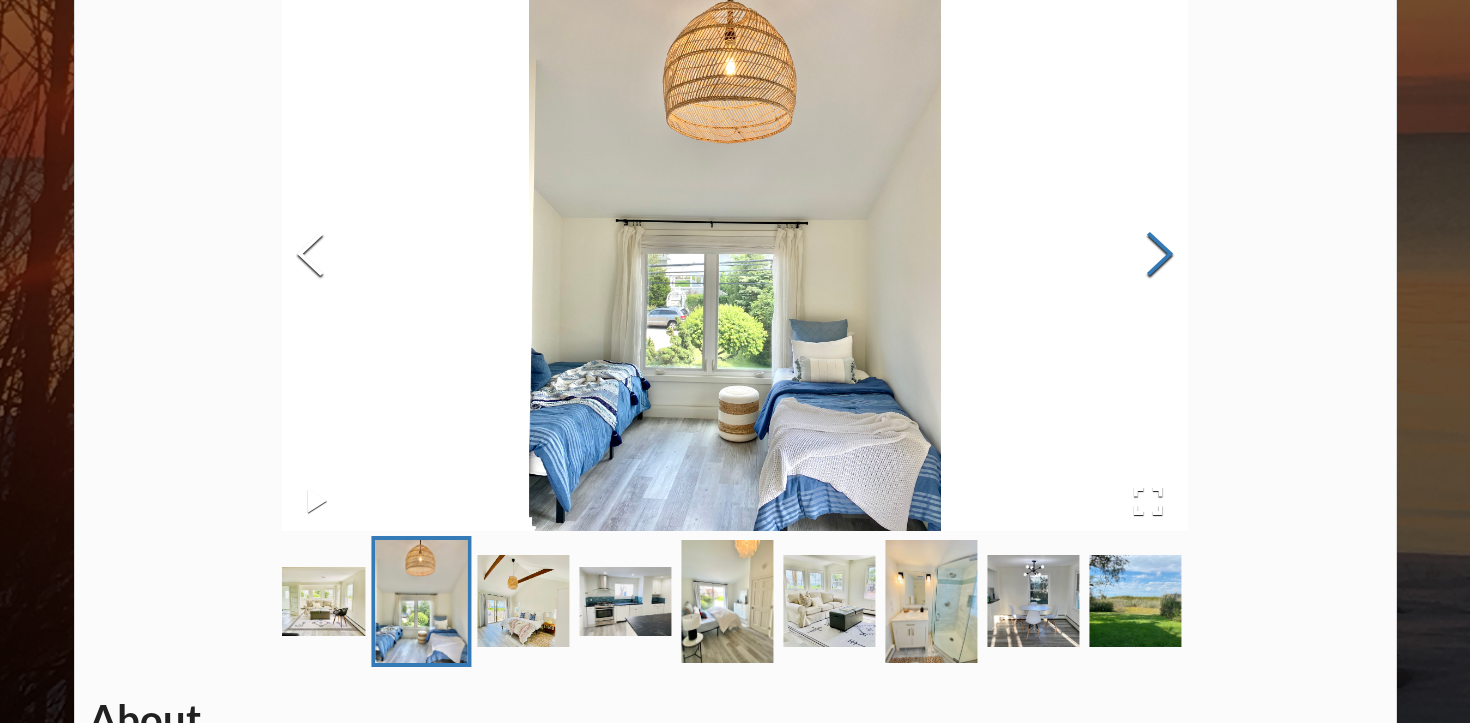 click at bounding box center (1160, 256) 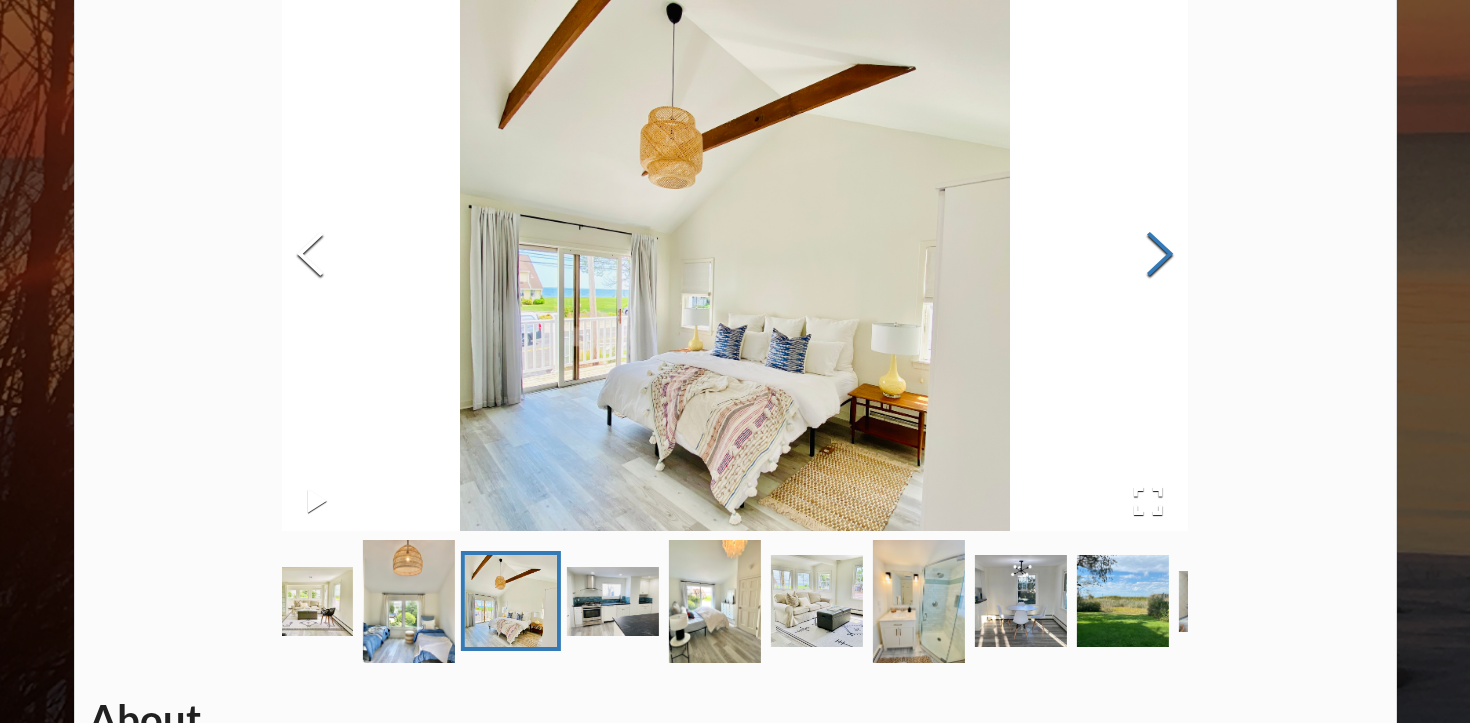 click at bounding box center [1160, 256] 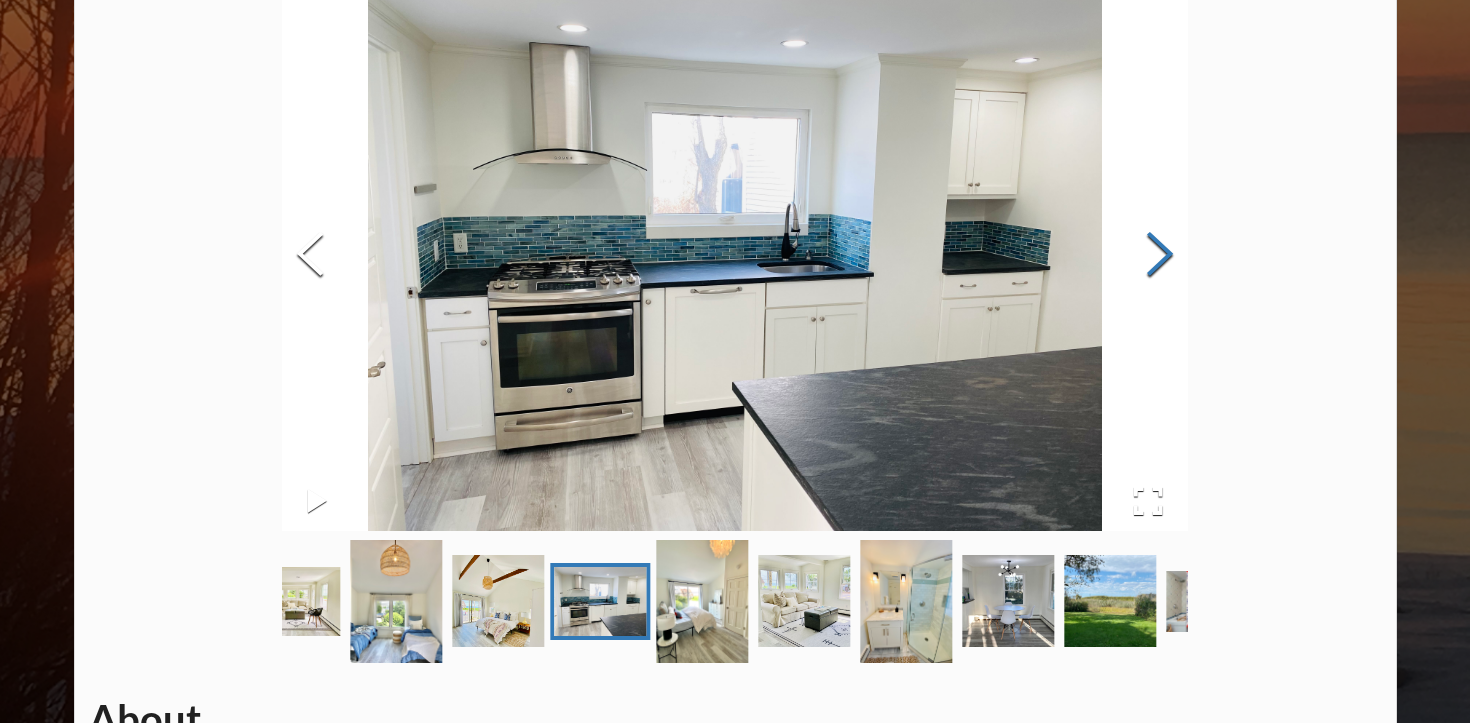 click at bounding box center [1160, 256] 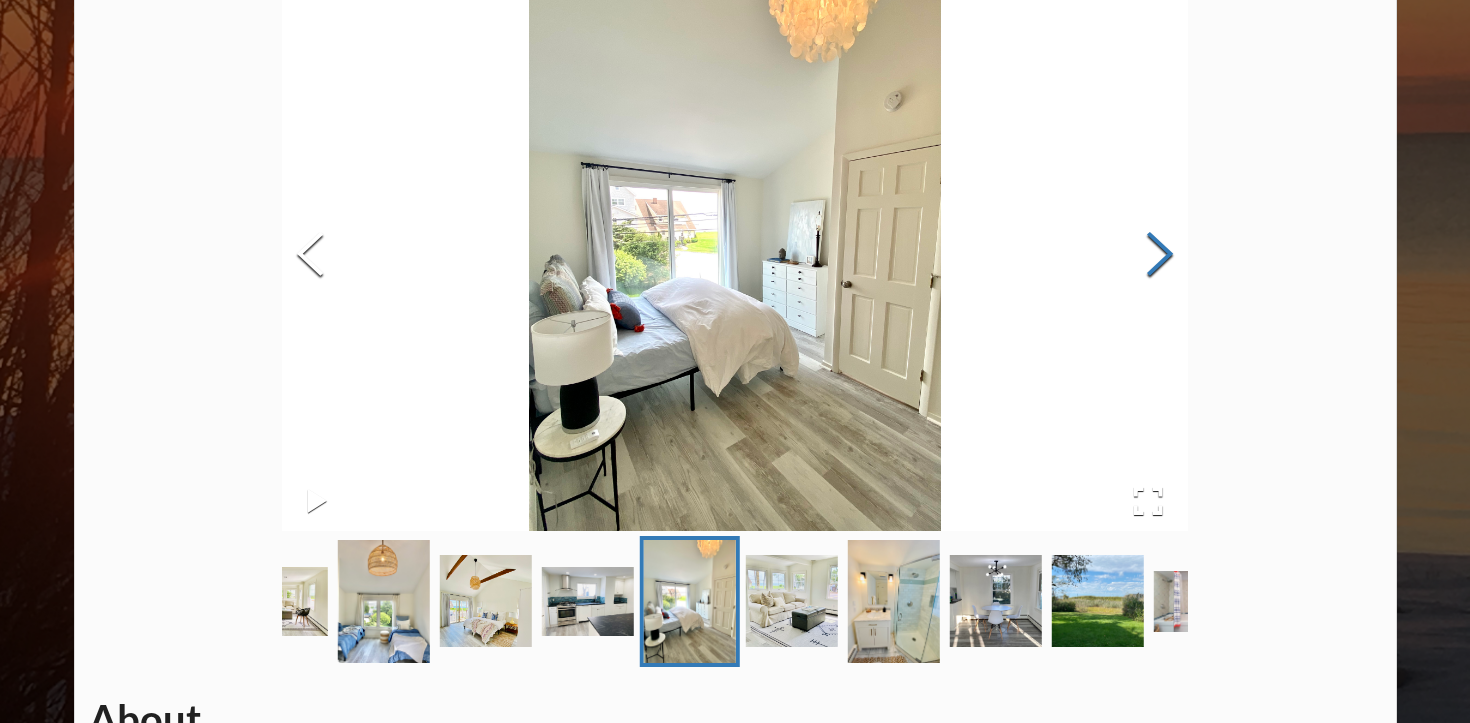 click at bounding box center [1160, 256] 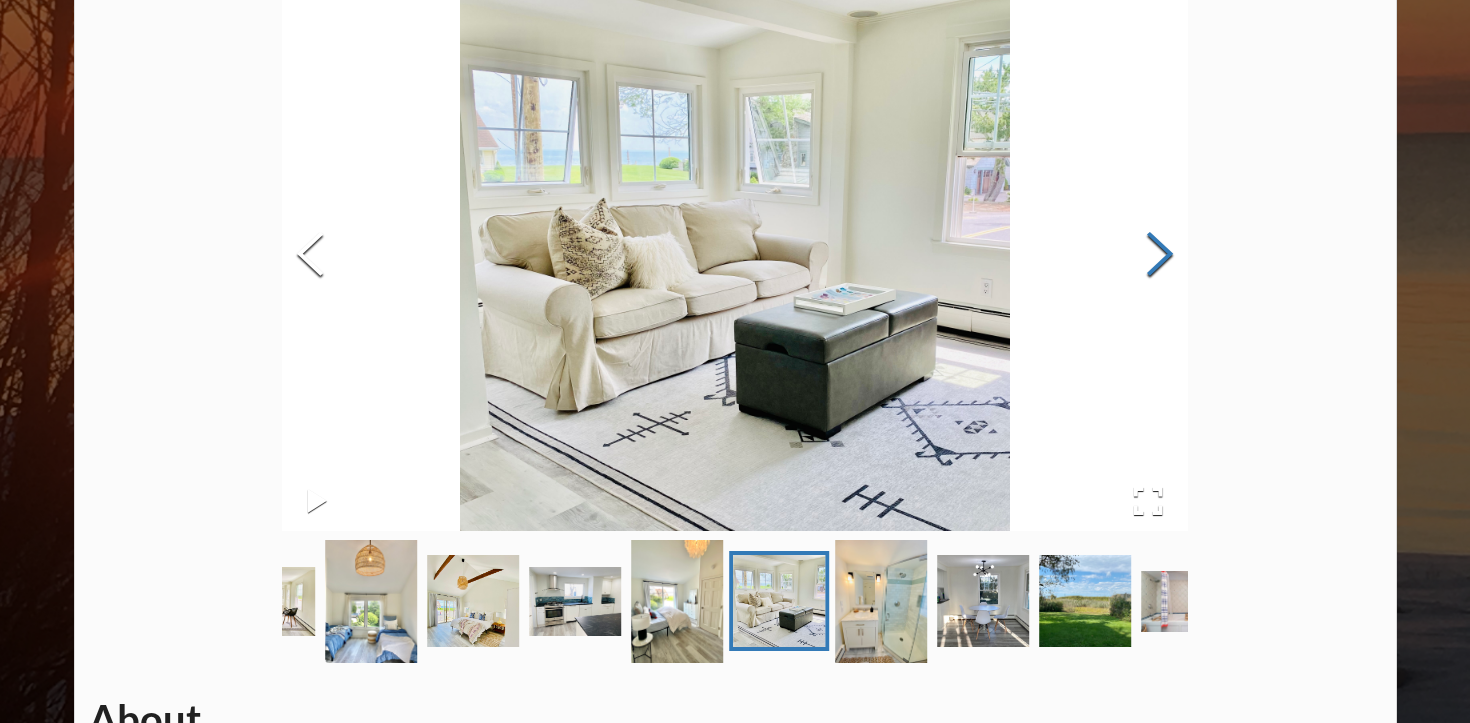 click at bounding box center (1160, 256) 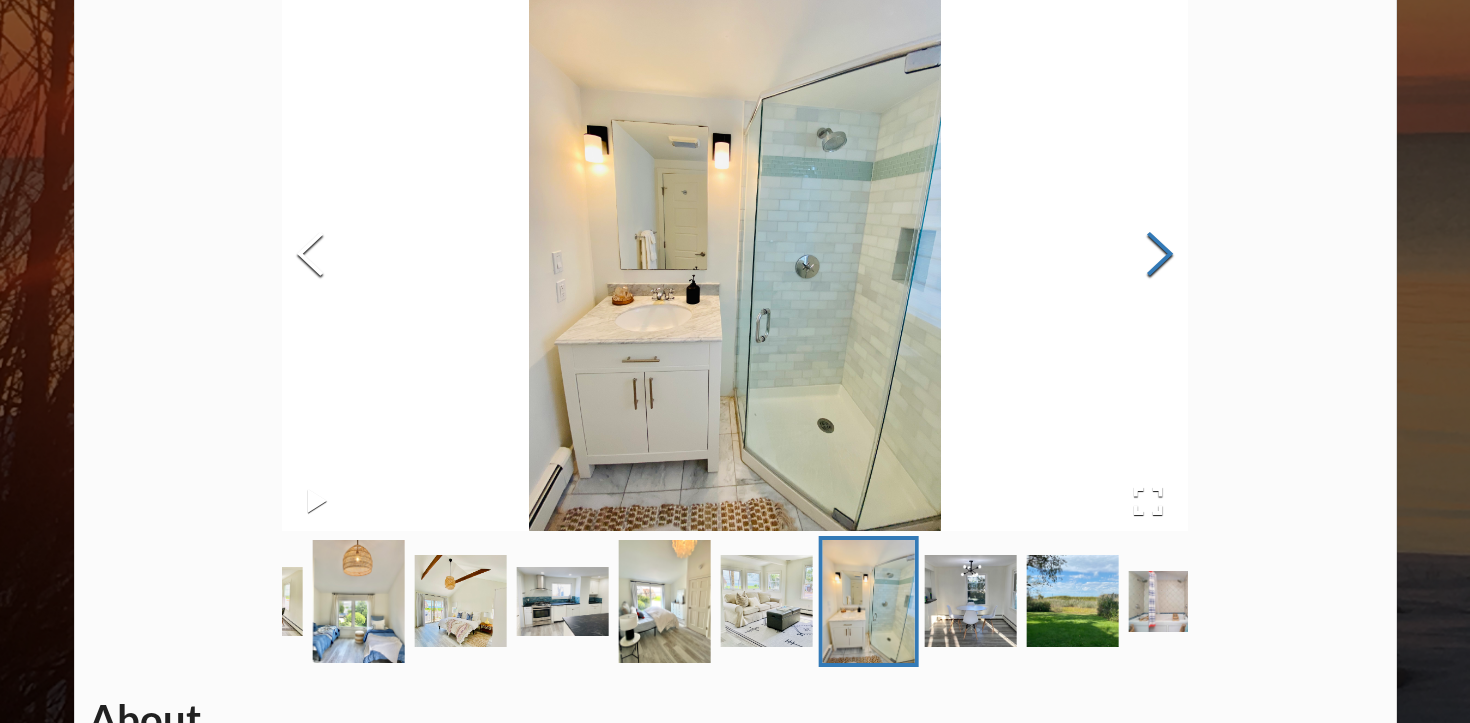 click at bounding box center [1160, 256] 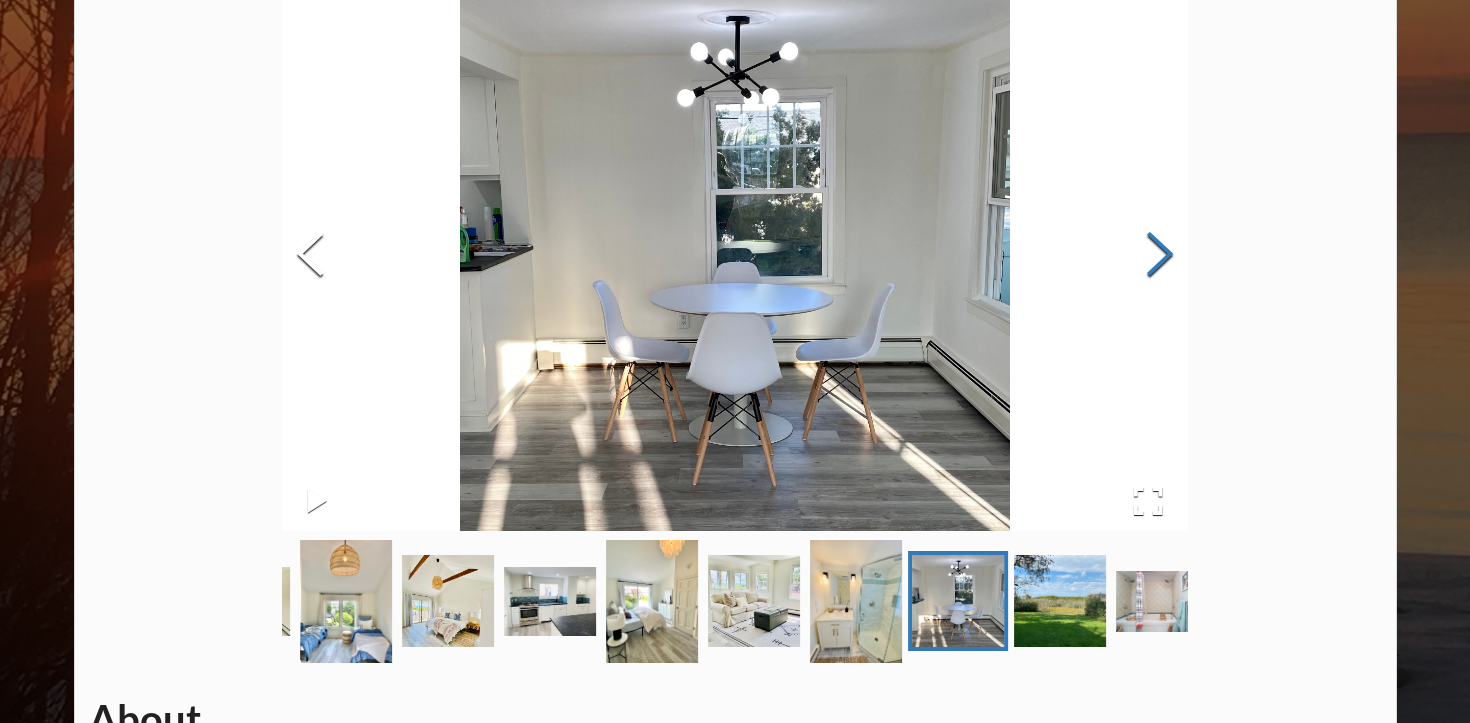 click at bounding box center (1160, 256) 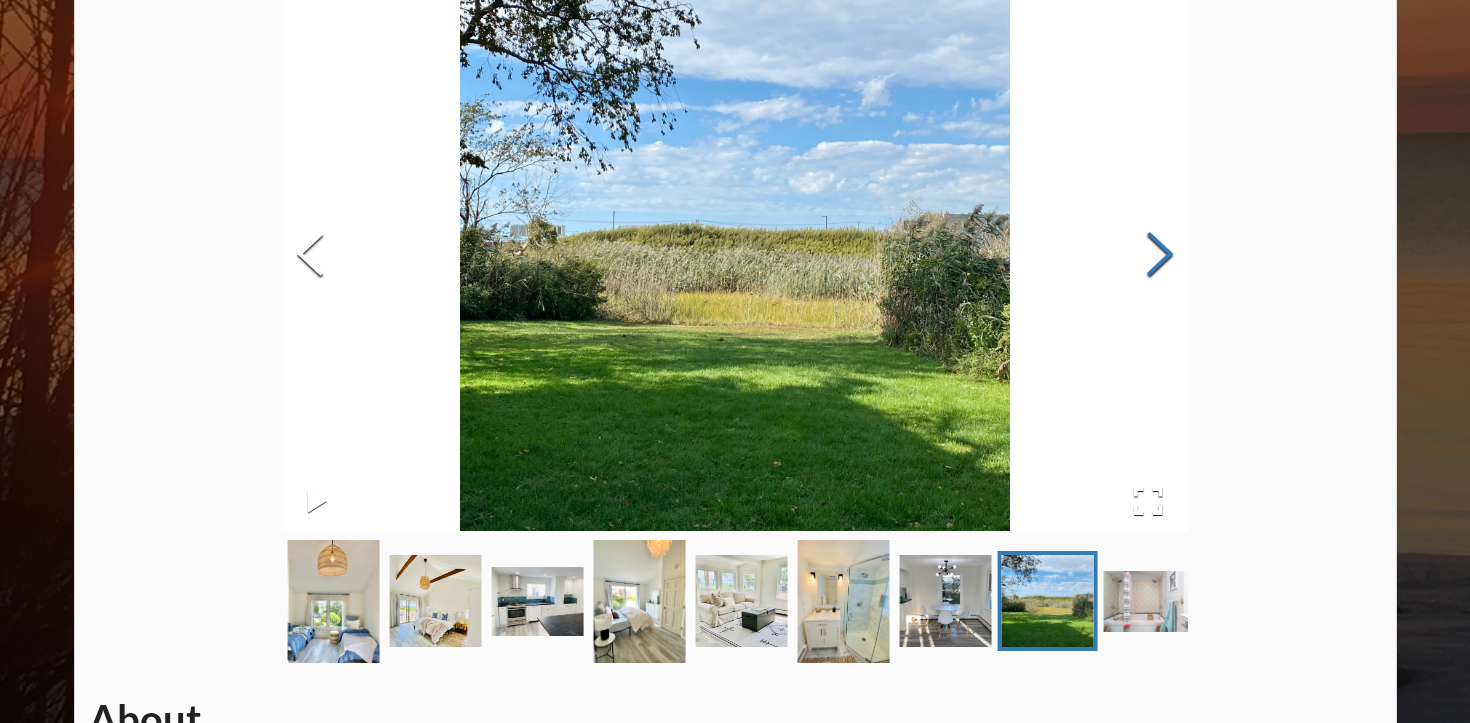 click at bounding box center [1160, 256] 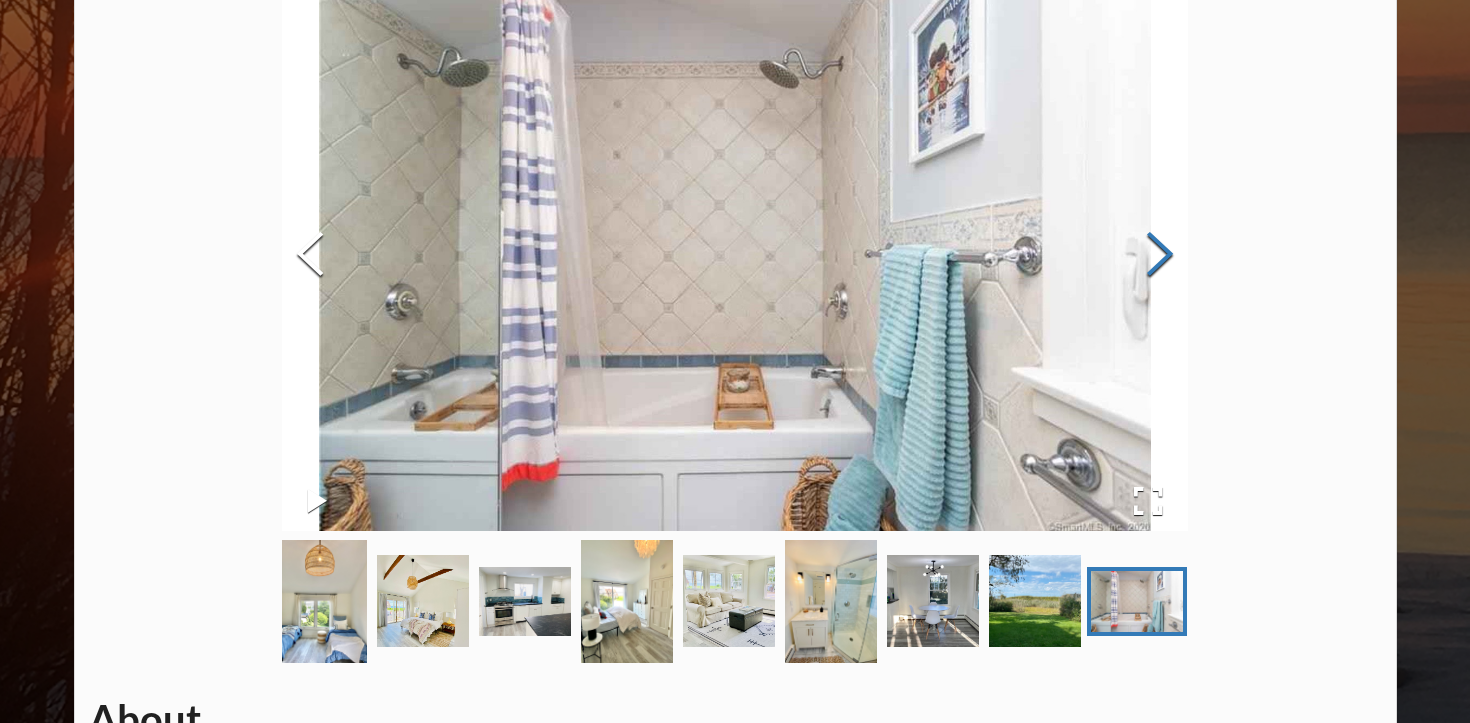 click at bounding box center [1160, 256] 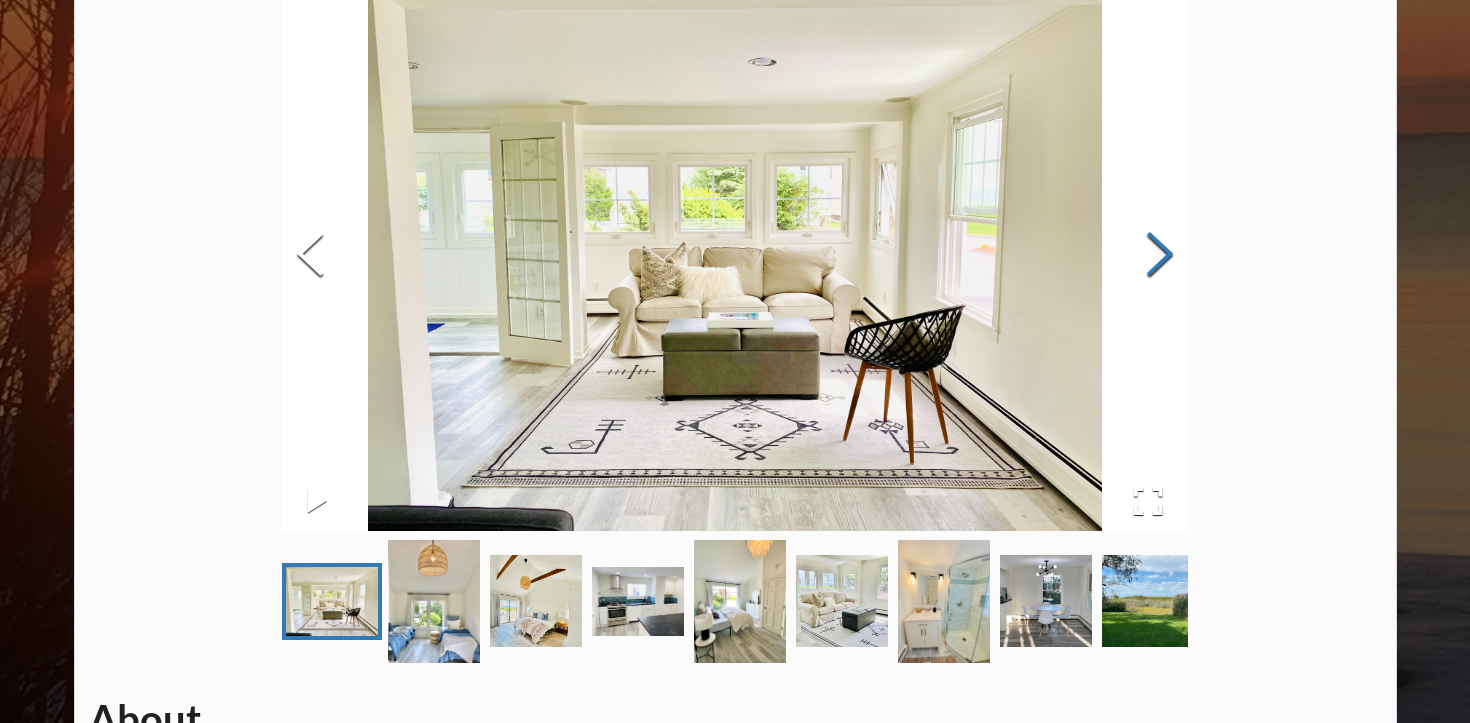 click at bounding box center (1160, 256) 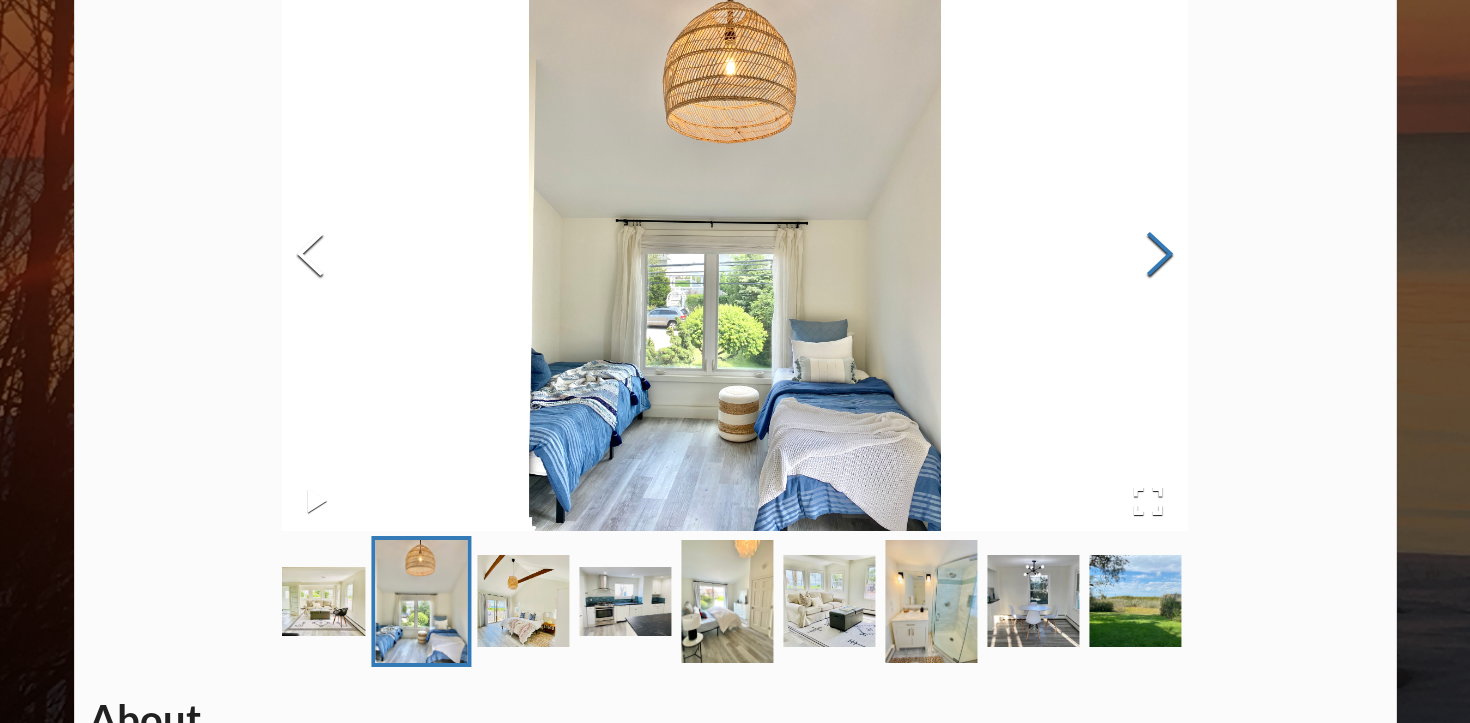 click at bounding box center [1160, 256] 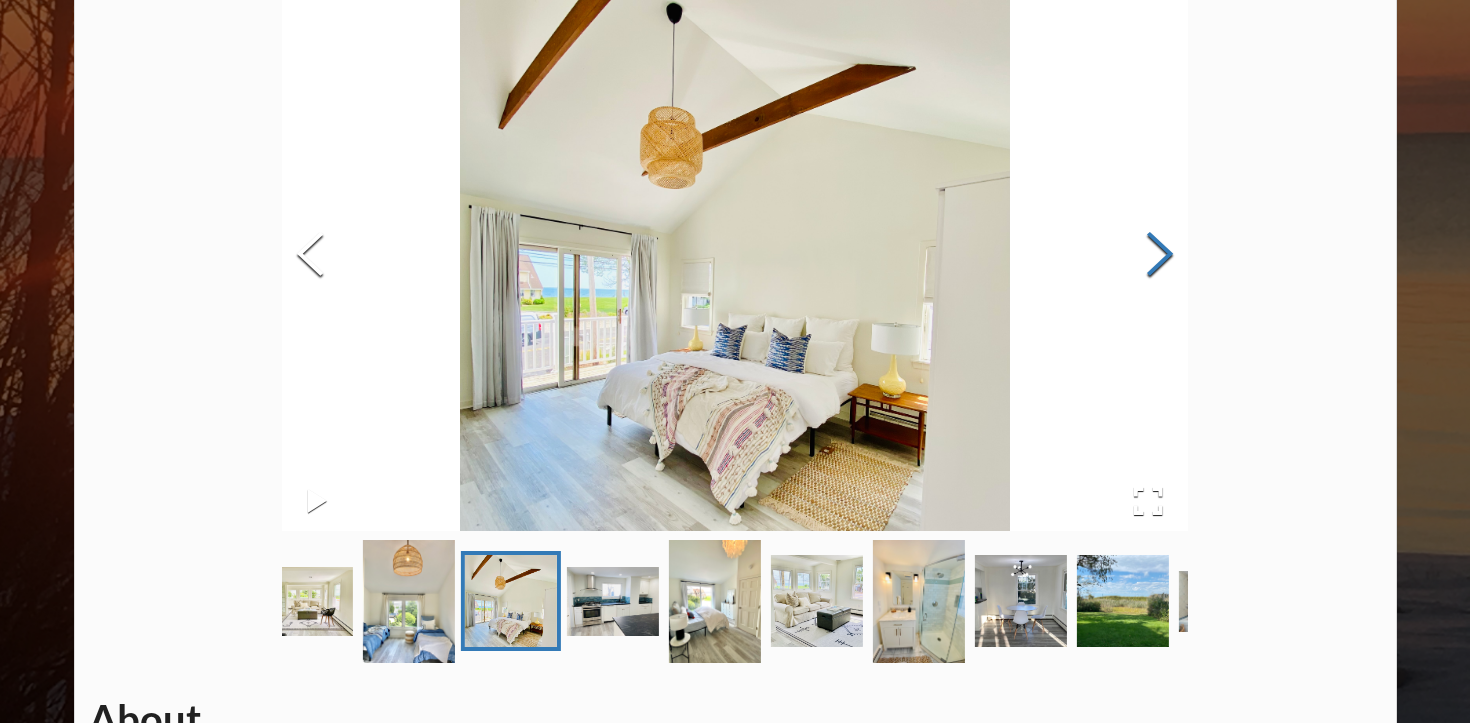click at bounding box center (1160, 256) 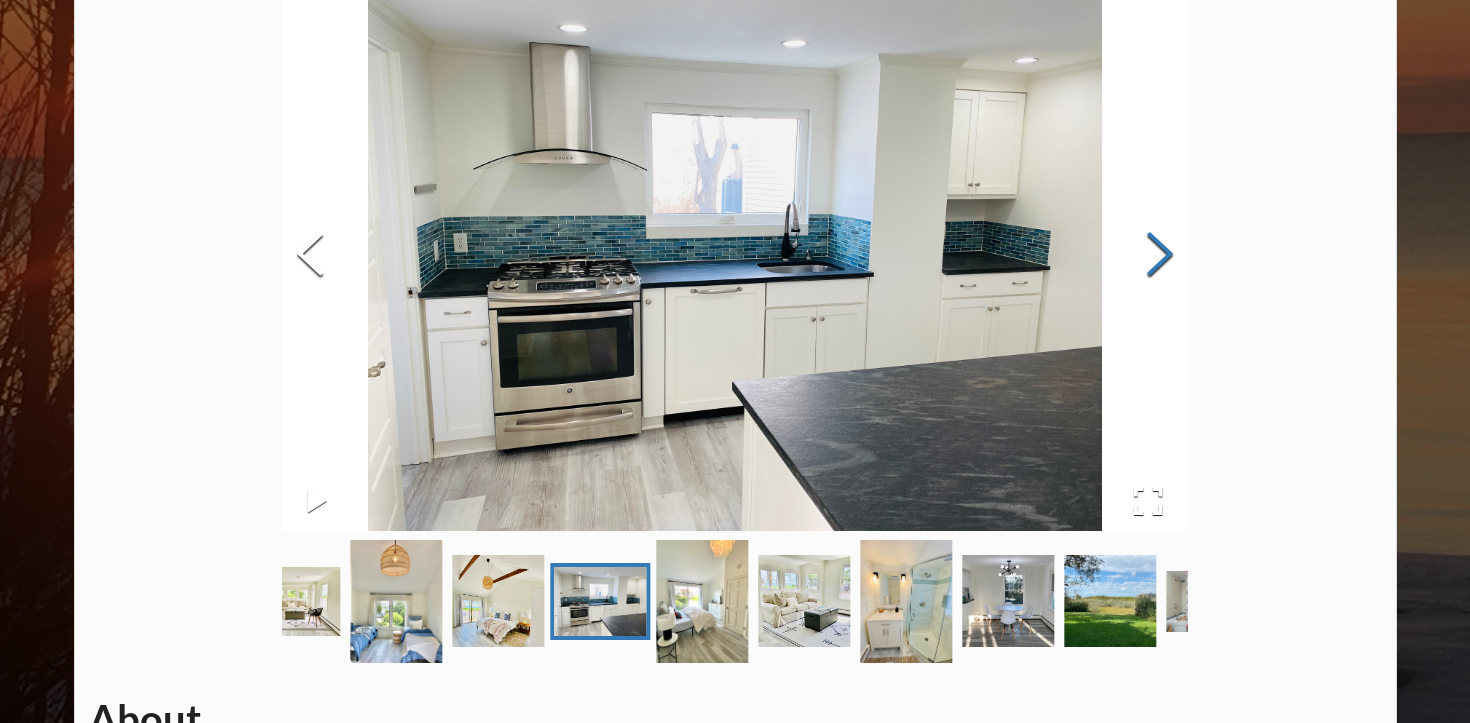 click at bounding box center [1160, 256] 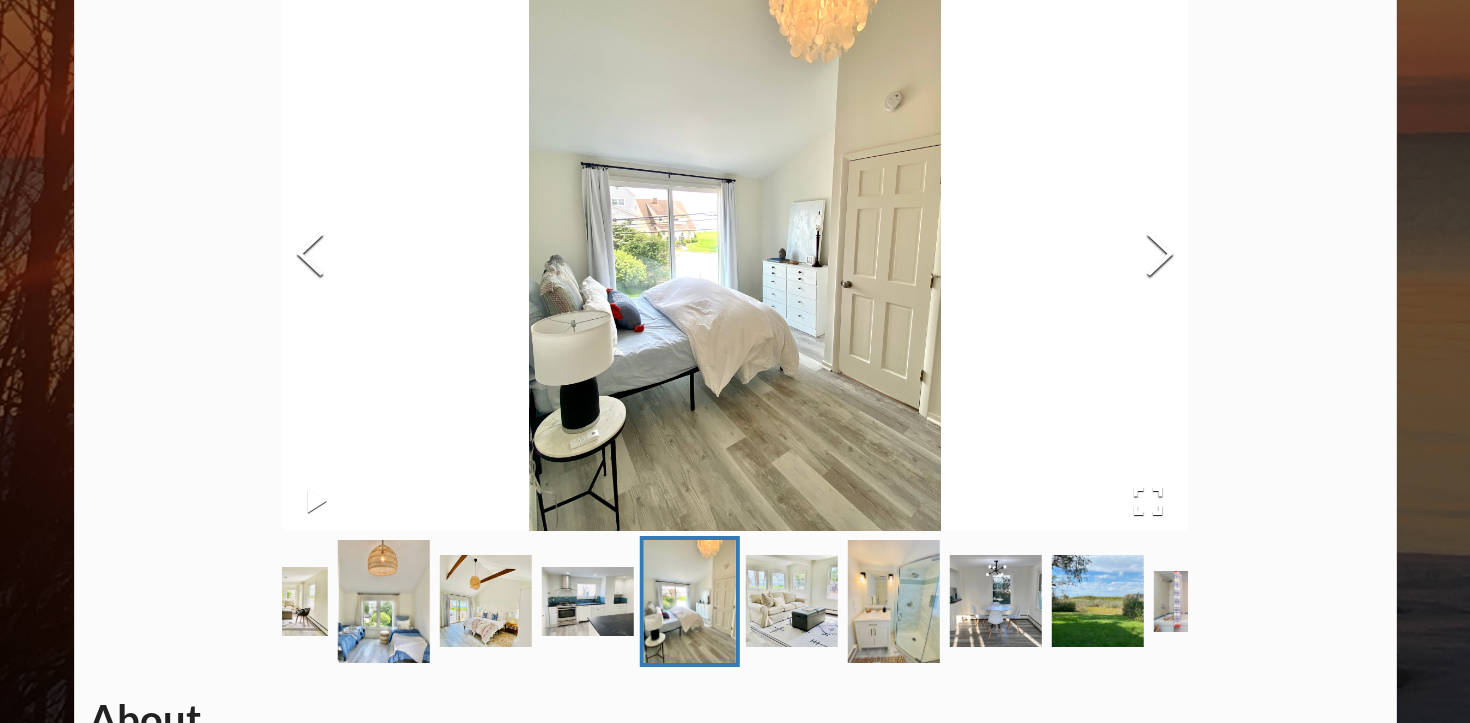 scroll, scrollTop: 0, scrollLeft: 0, axis: both 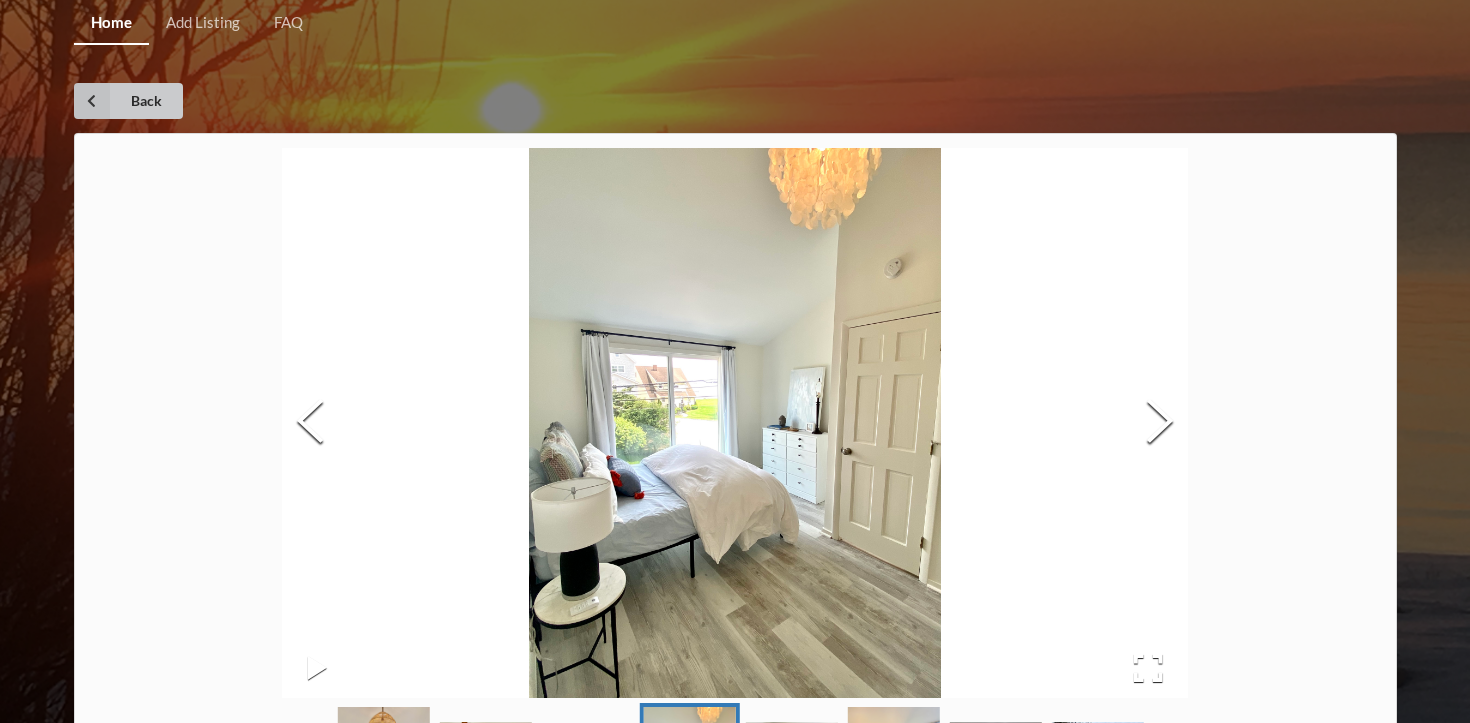 click on "Back" at bounding box center (128, 101) 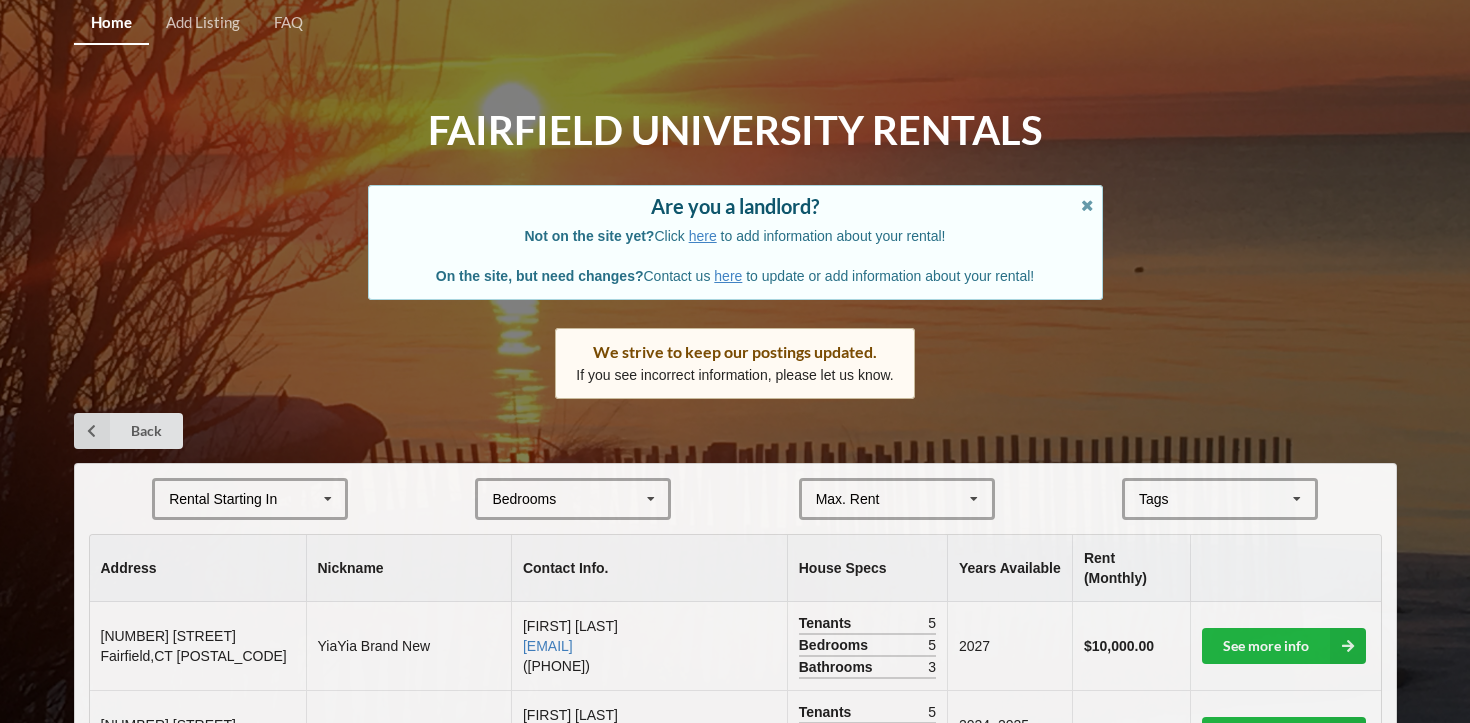 click at bounding box center (328, 499) 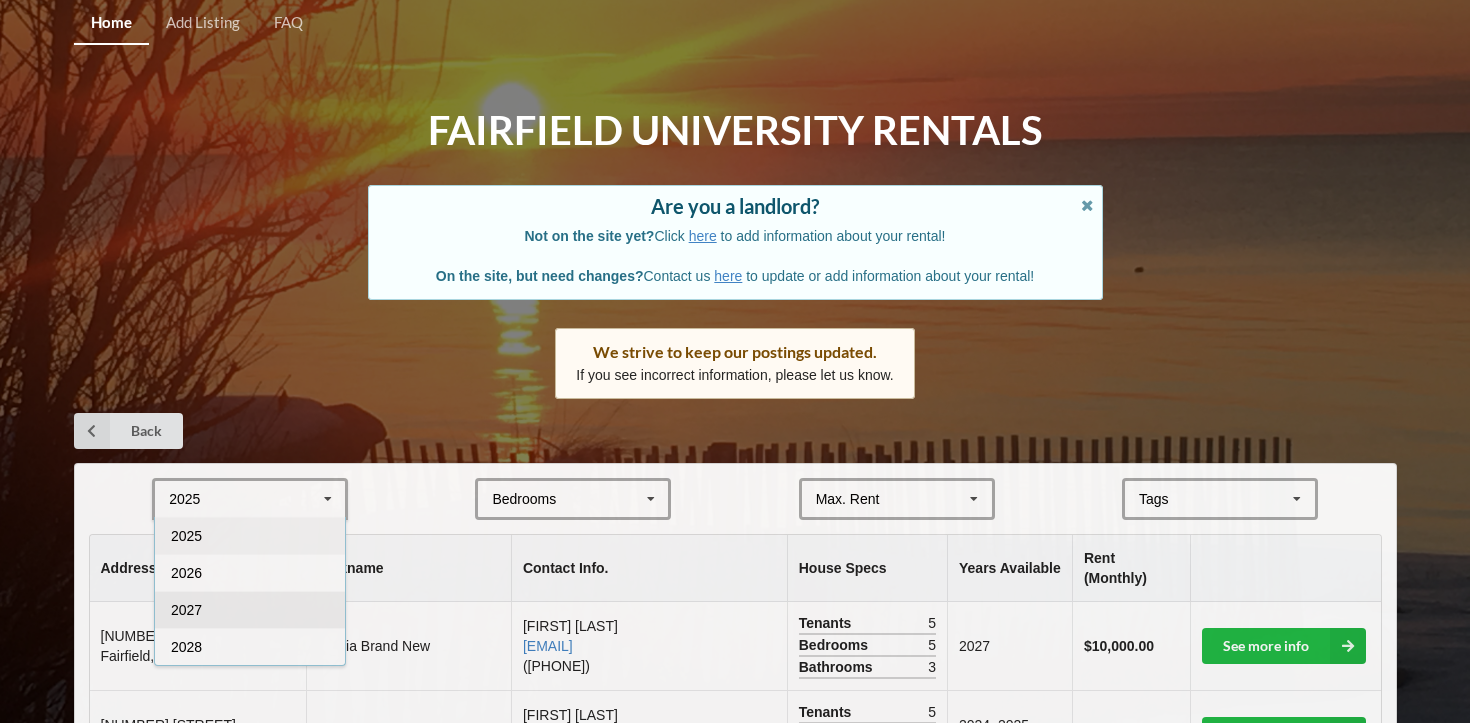 click on "2027" at bounding box center (250, 609) 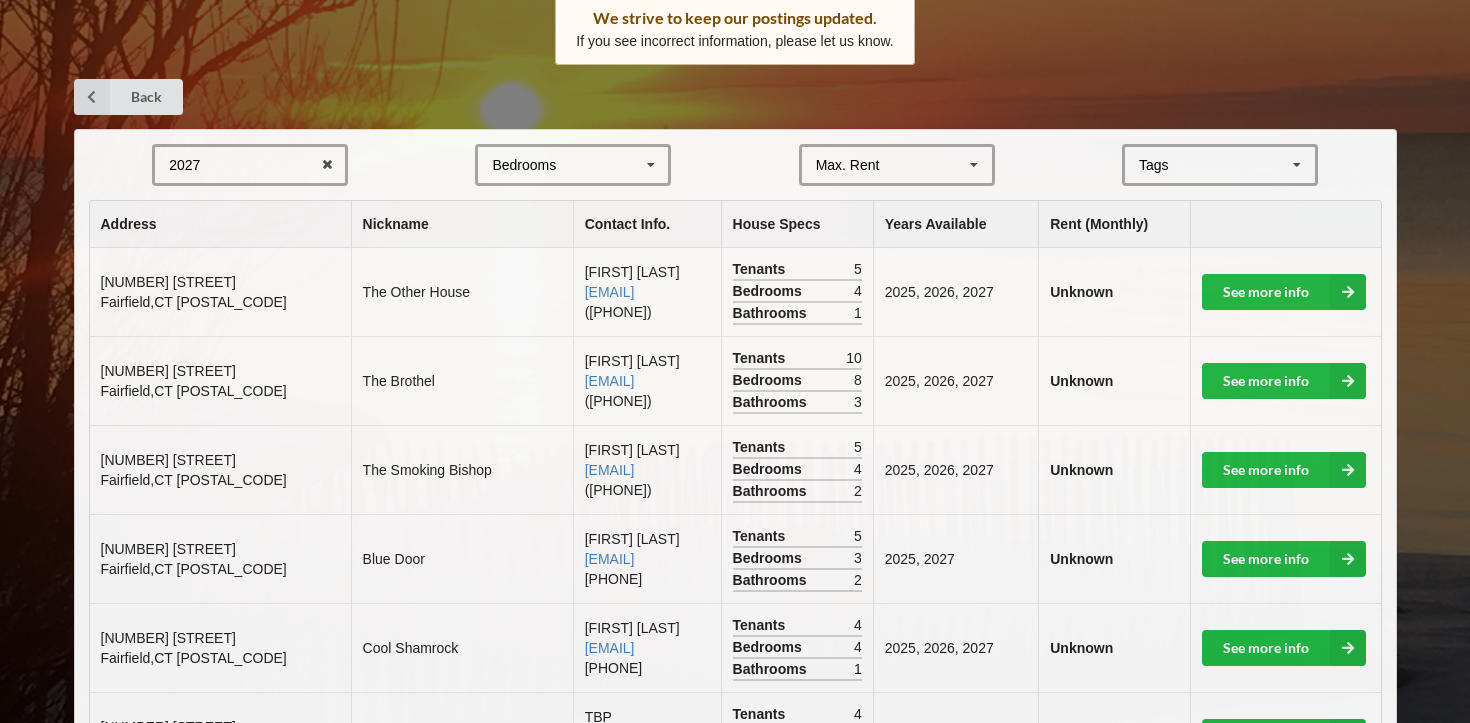 scroll, scrollTop: 529, scrollLeft: 0, axis: vertical 